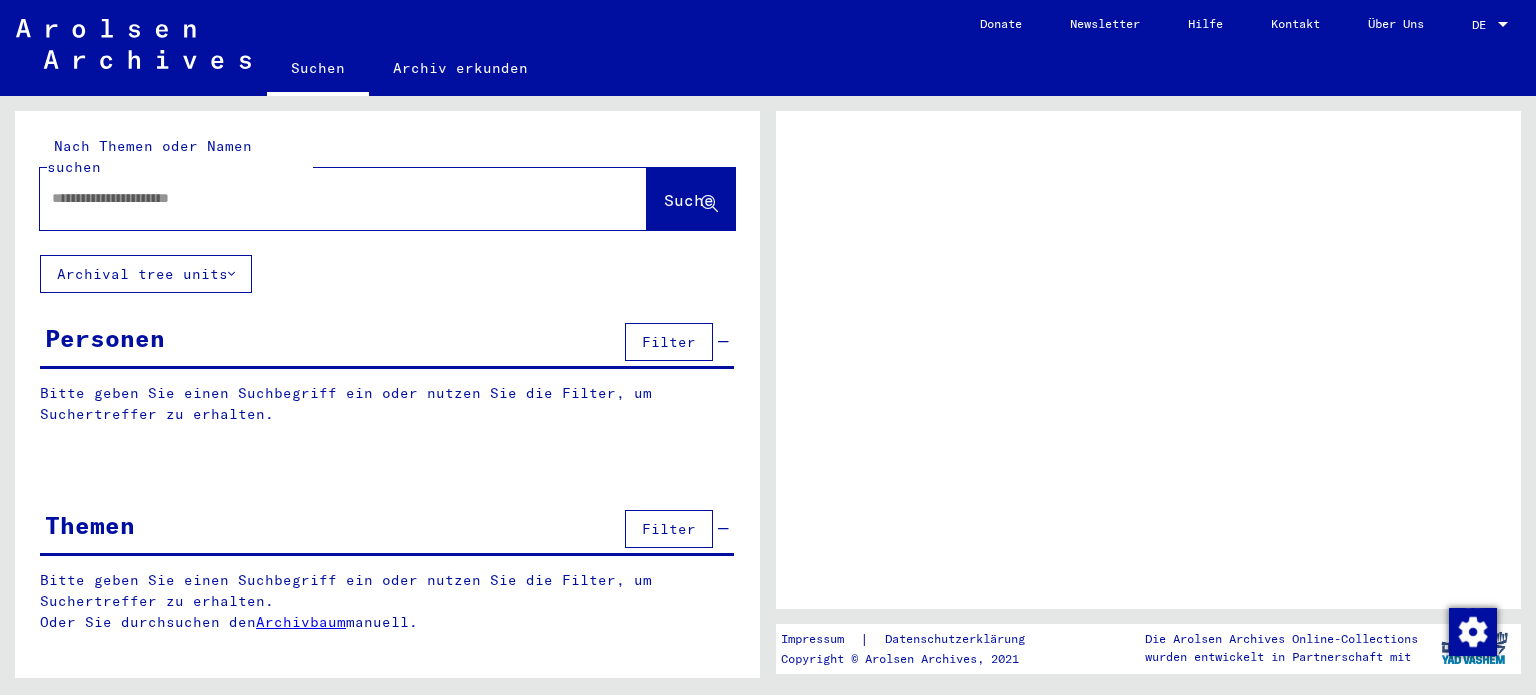 scroll, scrollTop: 0, scrollLeft: 0, axis: both 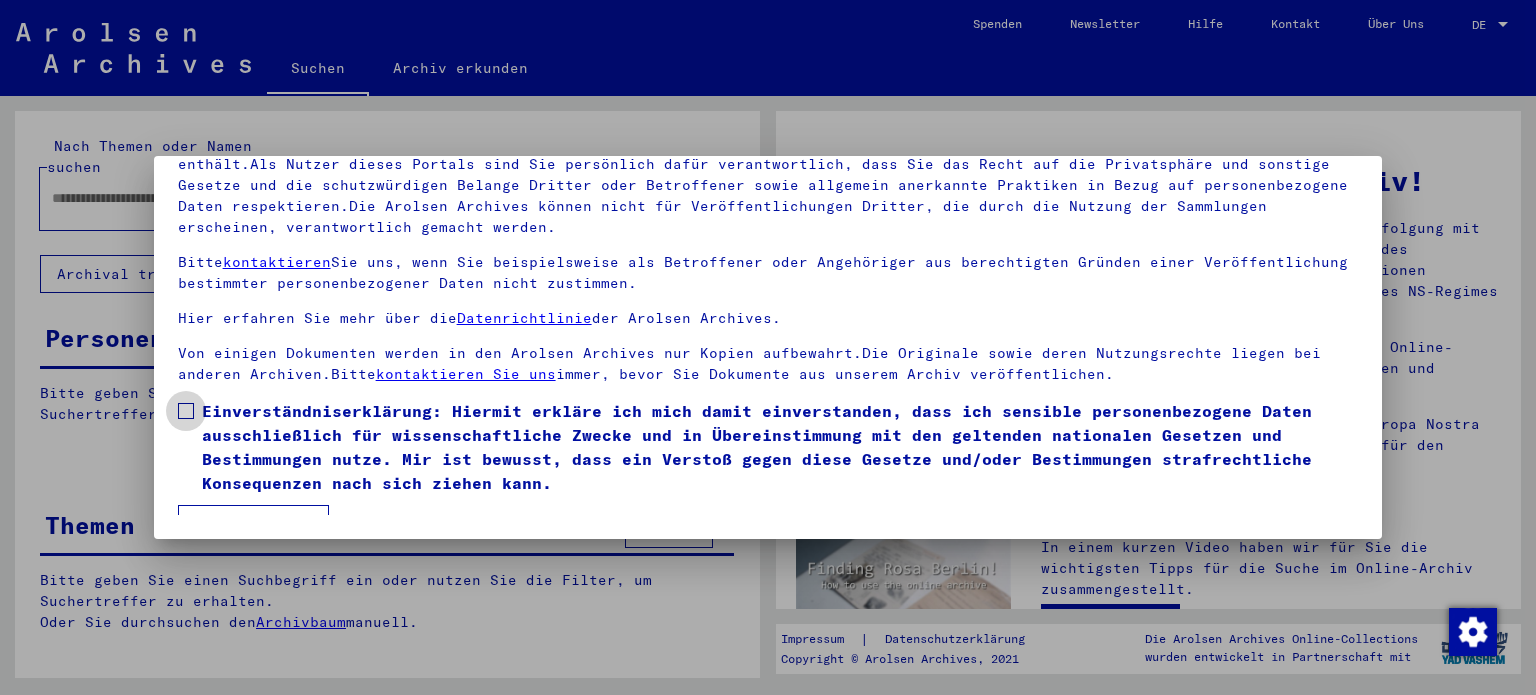 click at bounding box center (186, 411) 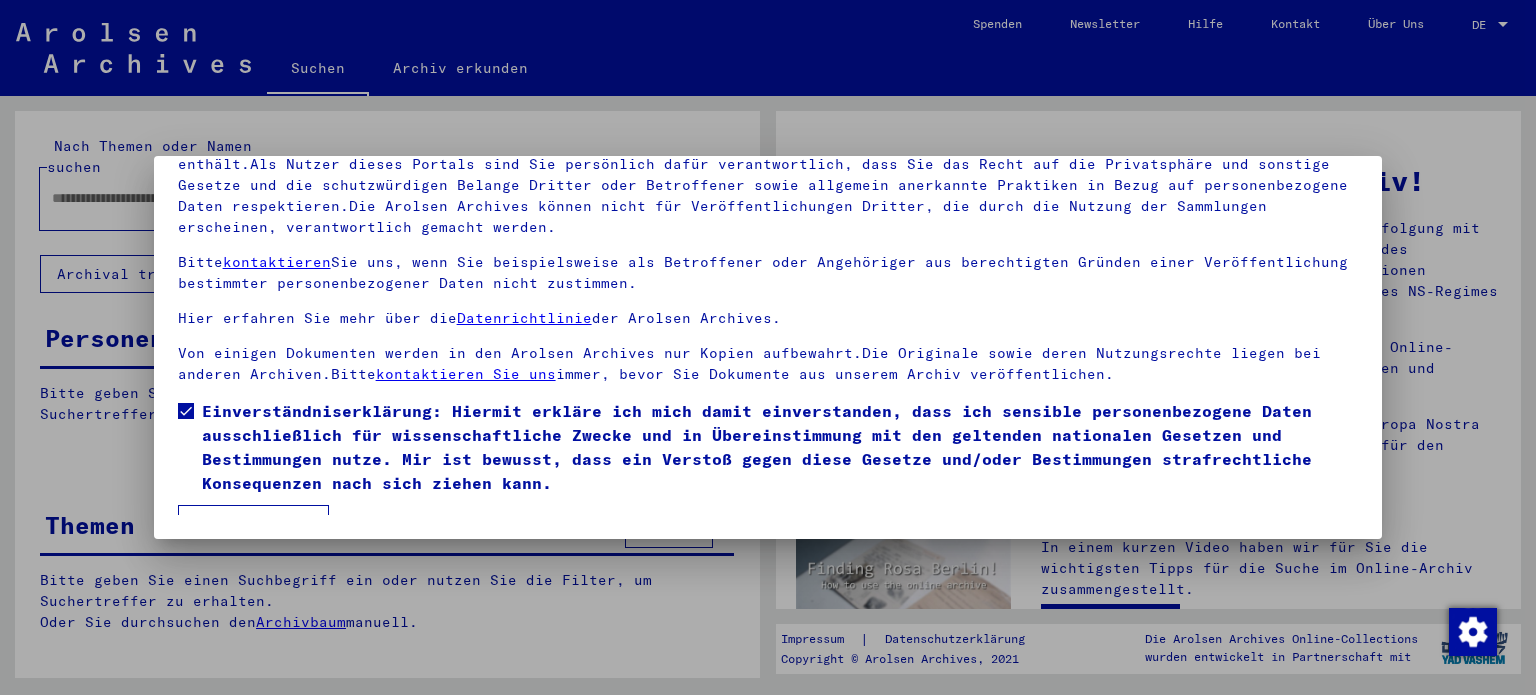 click on "Ich stimme zu" at bounding box center (253, 524) 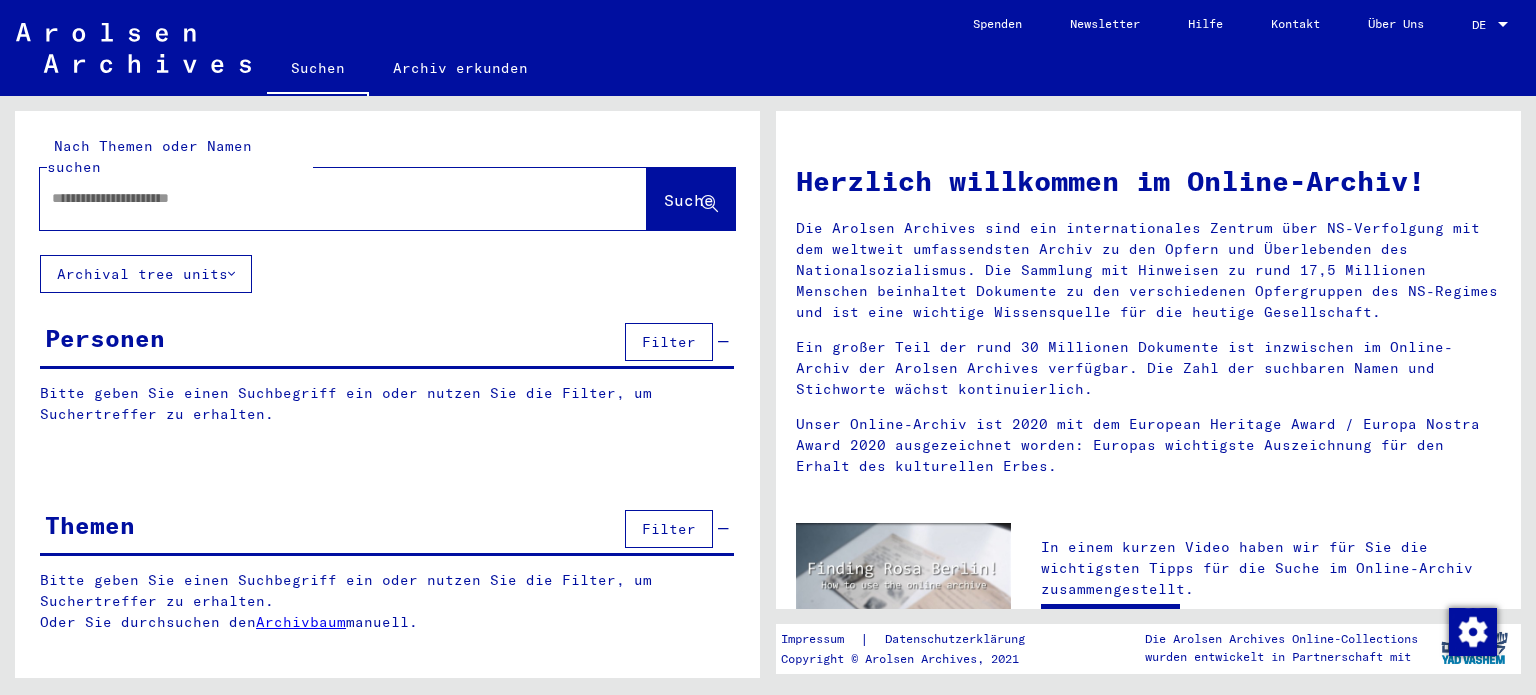 click 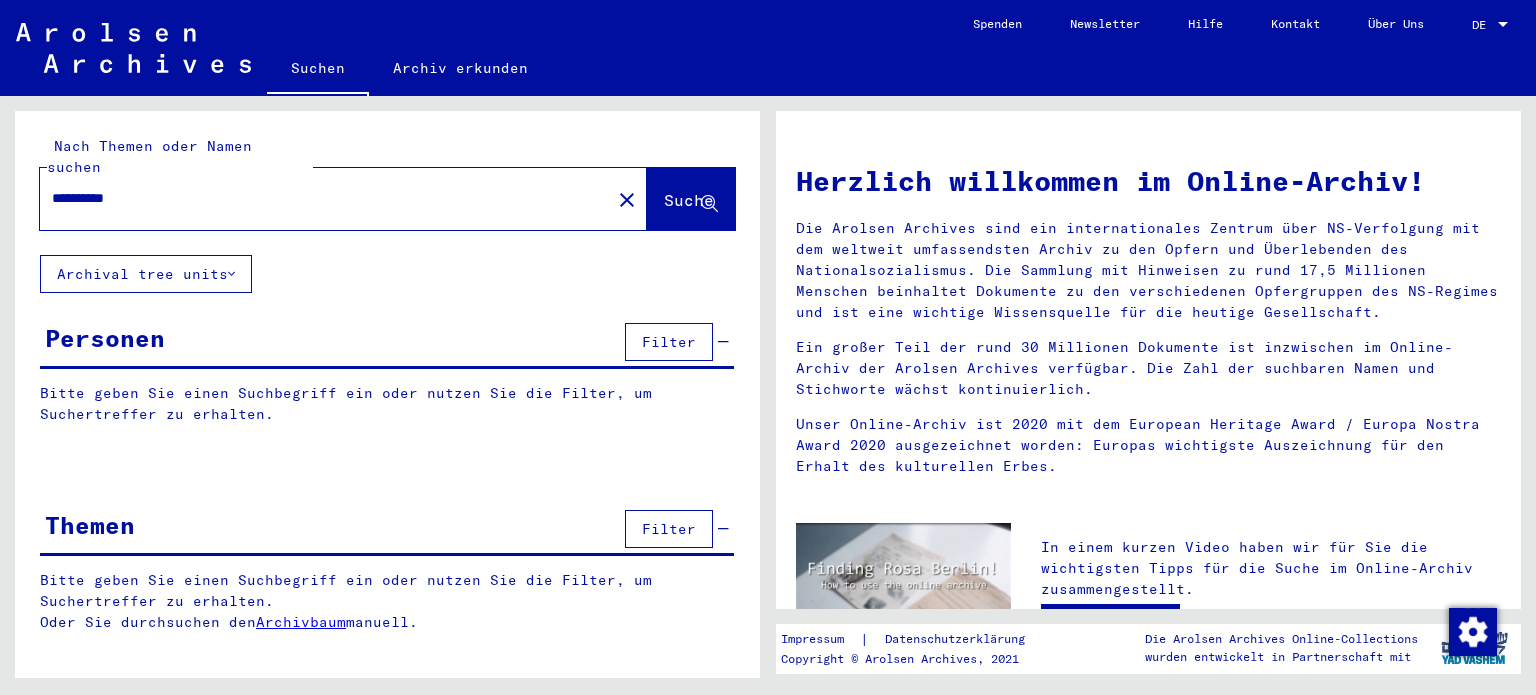 type on "**********" 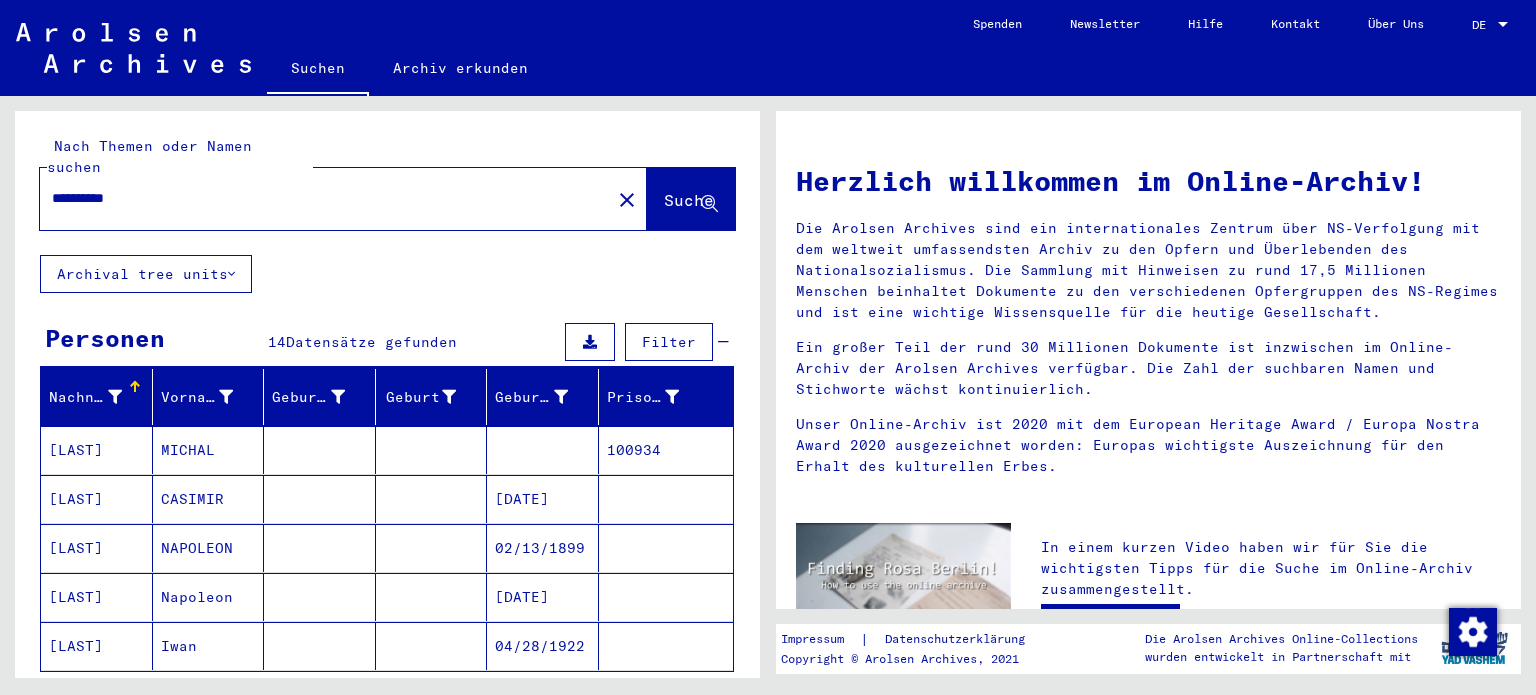 click at bounding box center (543, 499) 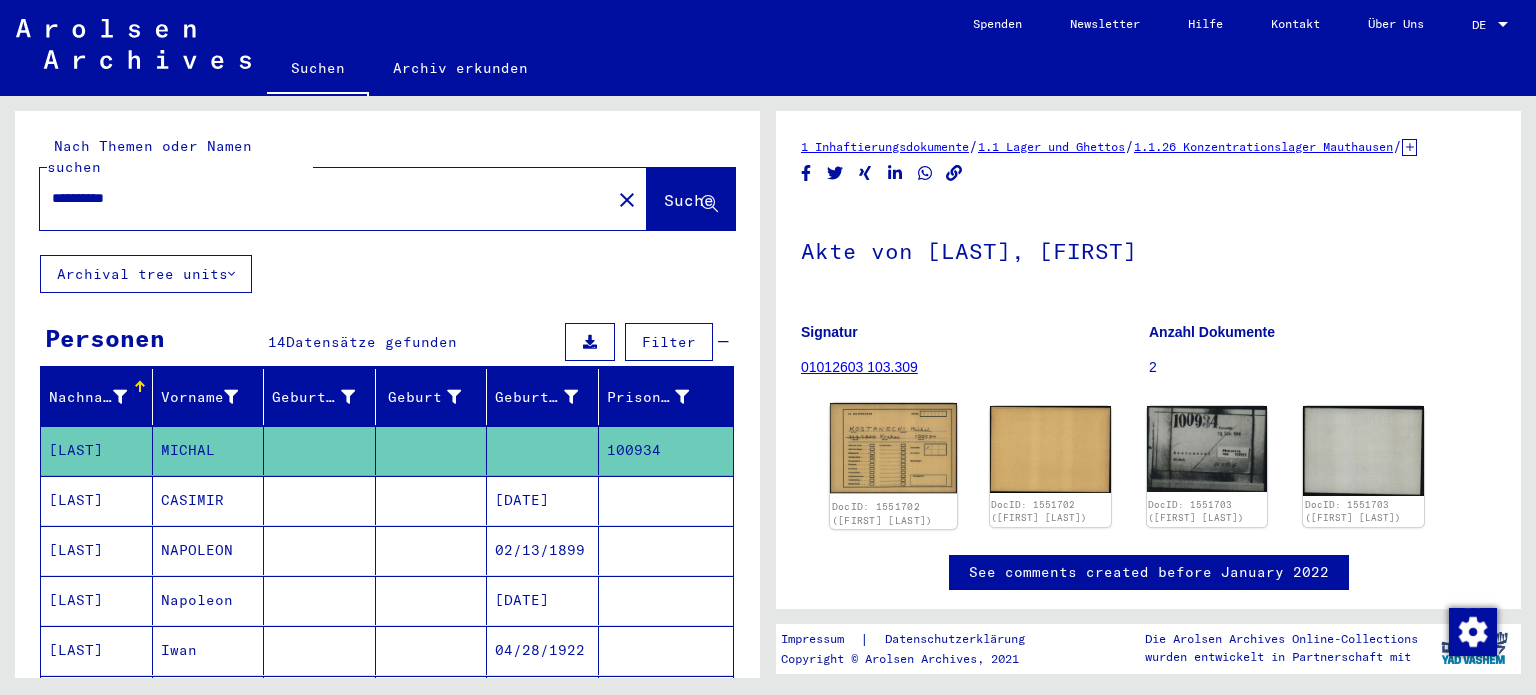 click 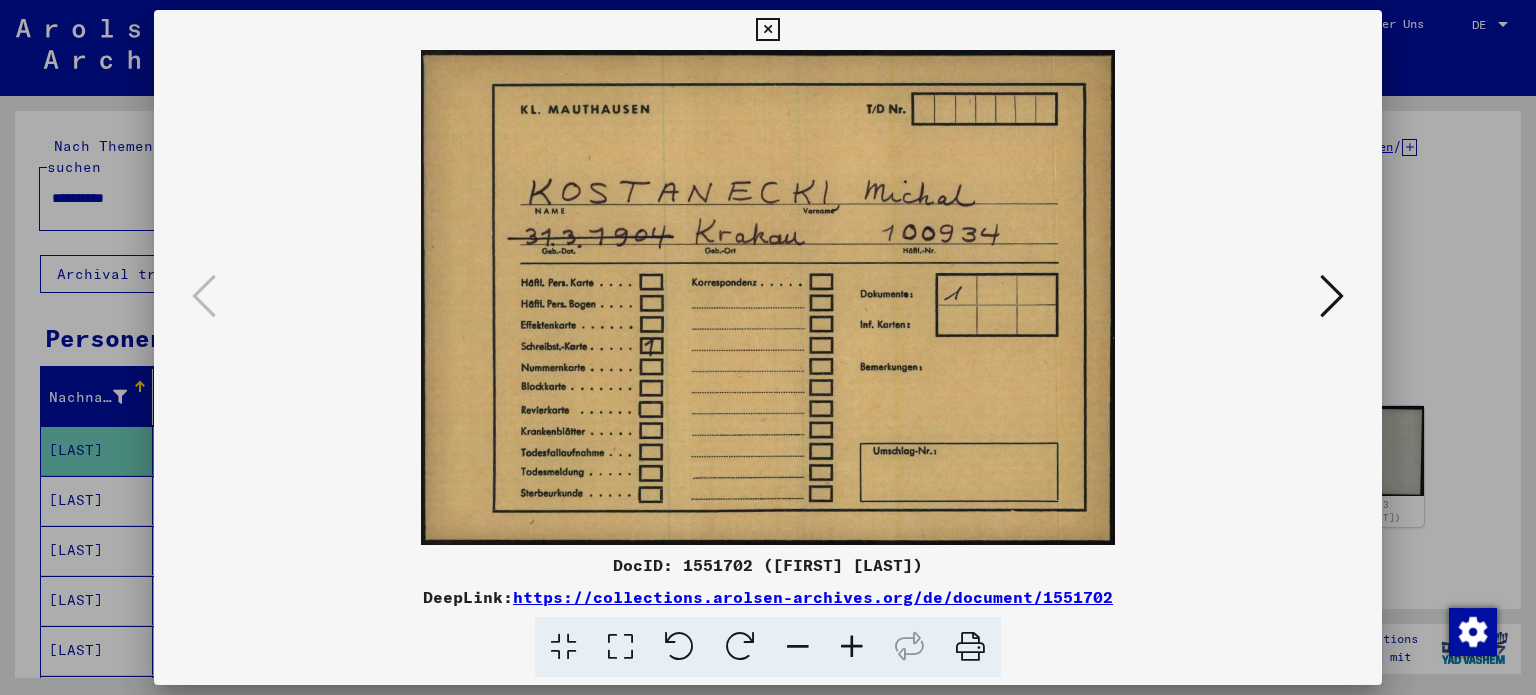 scroll, scrollTop: 0, scrollLeft: 0, axis: both 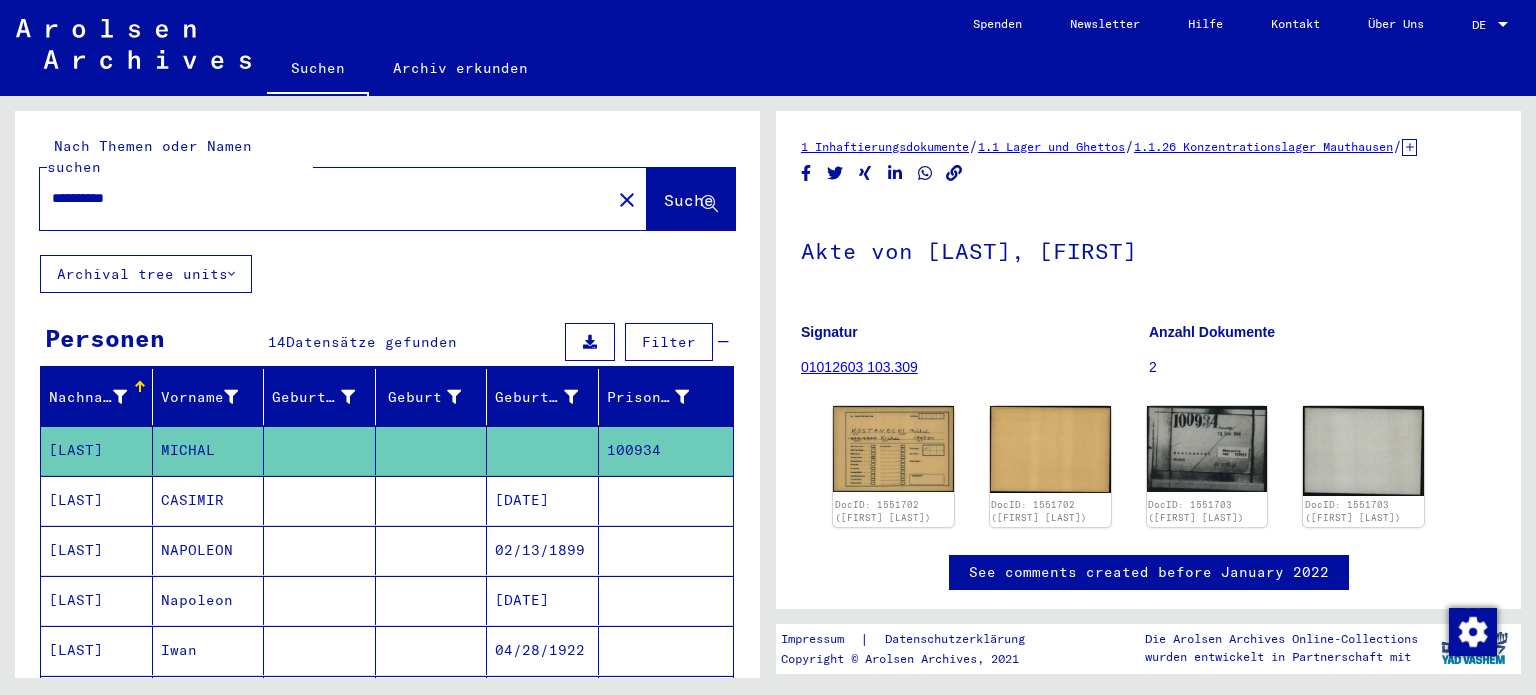 click on "CASIMIR" at bounding box center (209, 550) 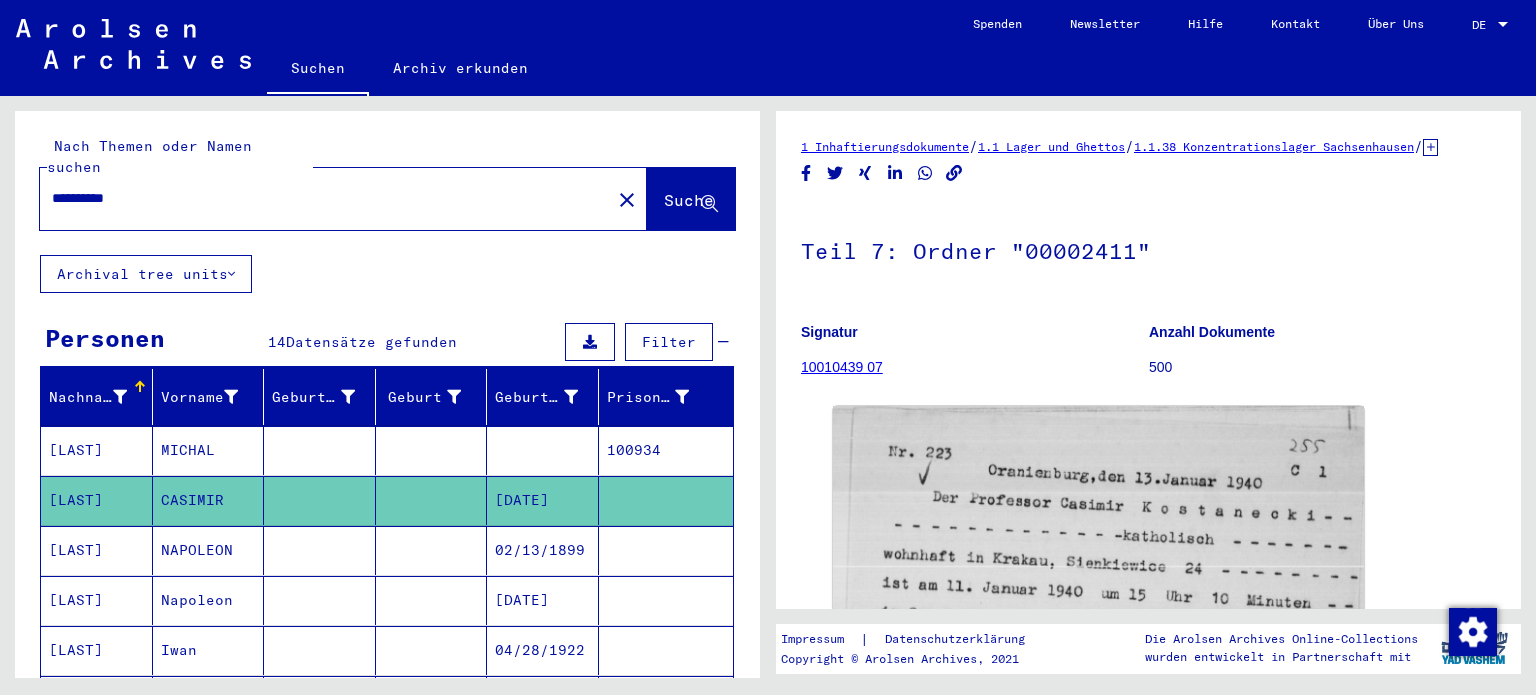 scroll, scrollTop: 0, scrollLeft: 0, axis: both 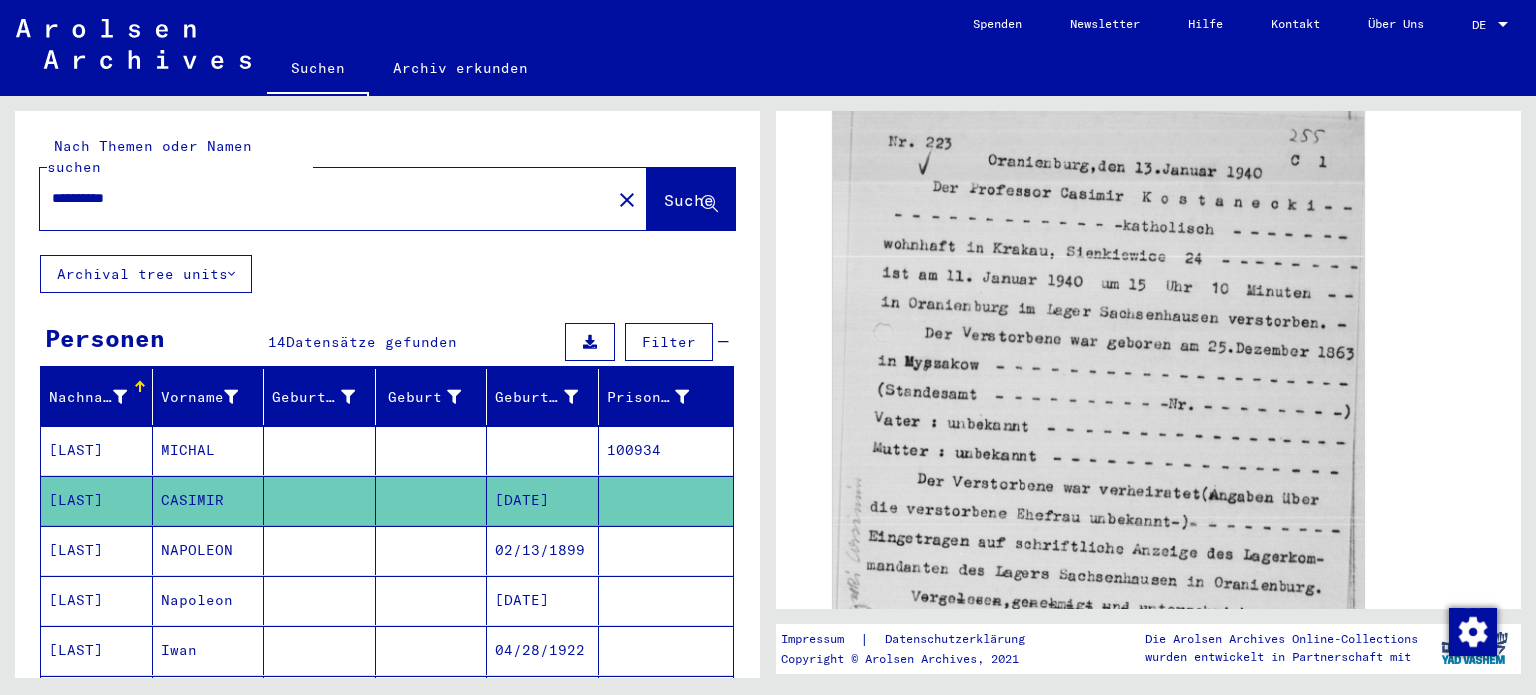 click on "02/13/1899" at bounding box center [543, 600] 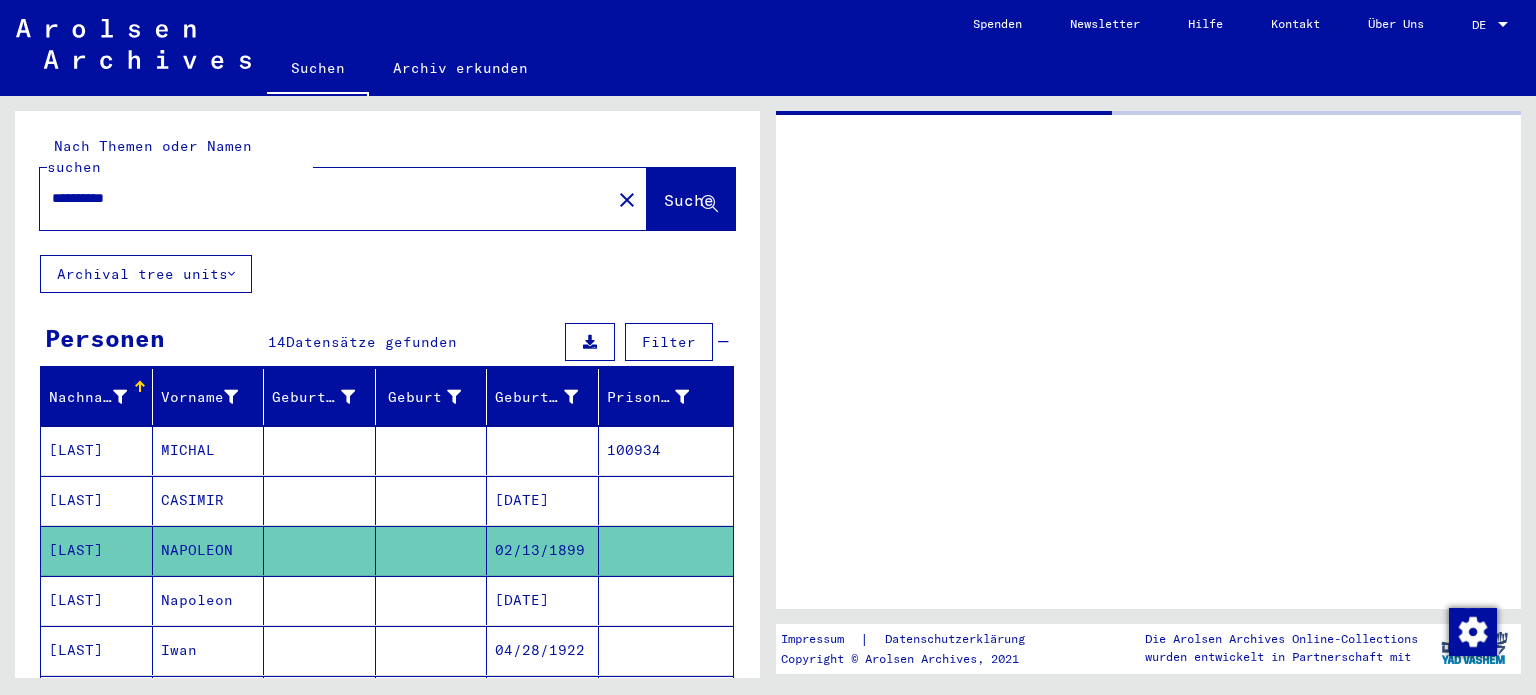 scroll, scrollTop: 0, scrollLeft: 0, axis: both 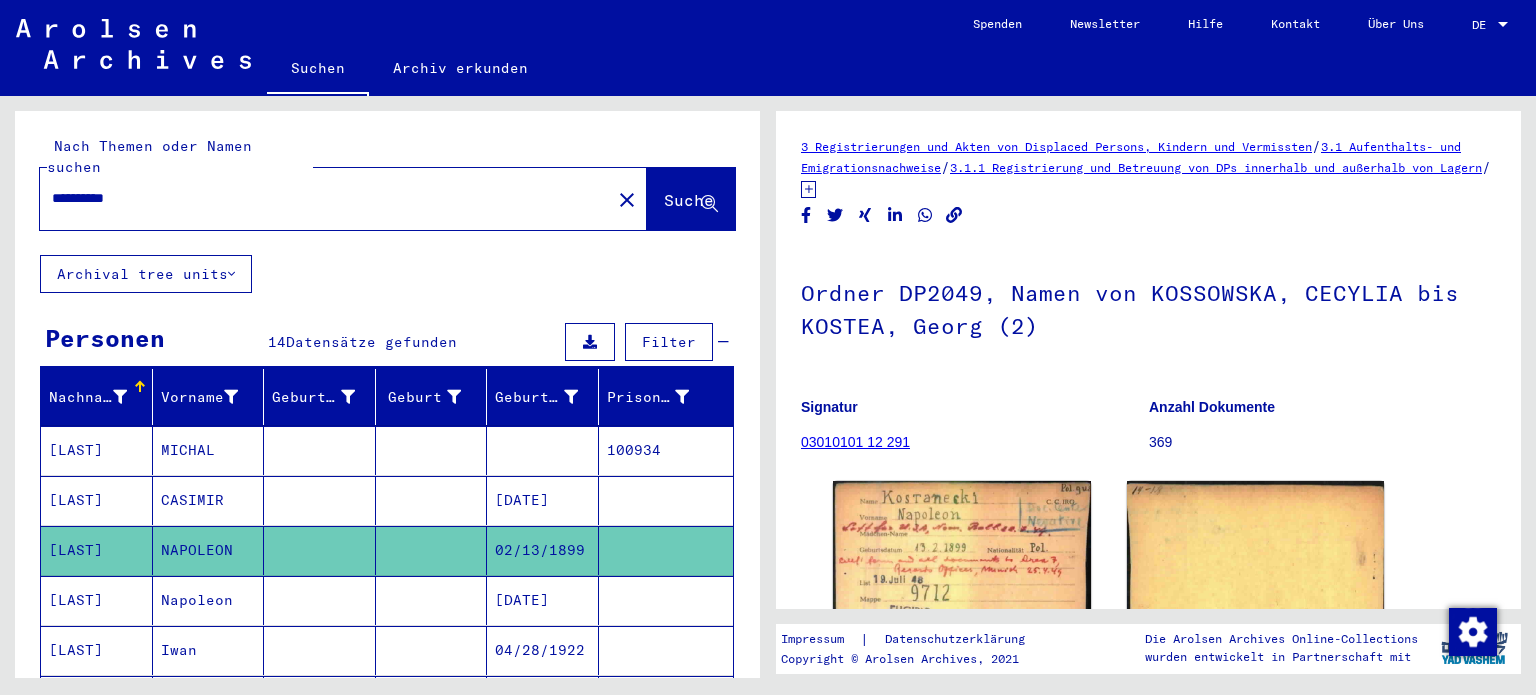click on "[DATE]" at bounding box center [543, 650] 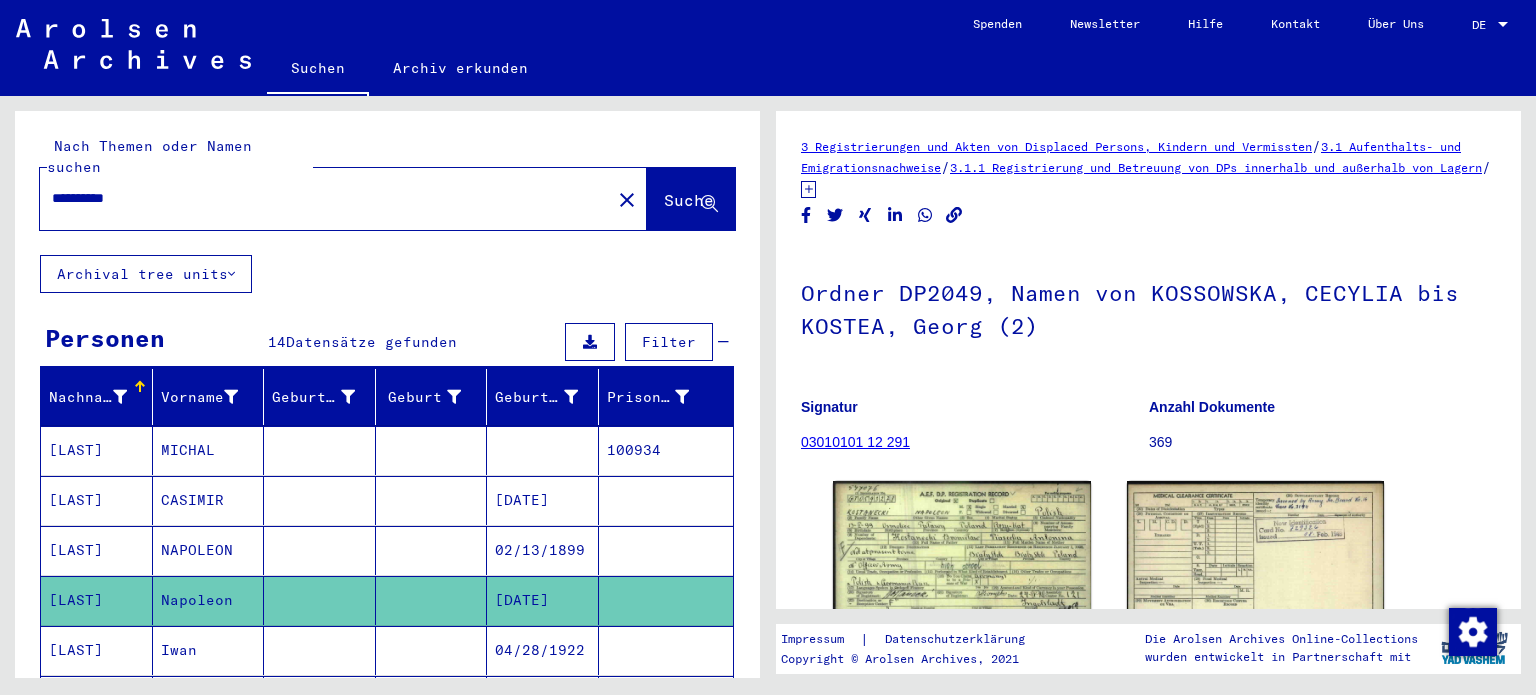 scroll, scrollTop: 0, scrollLeft: 0, axis: both 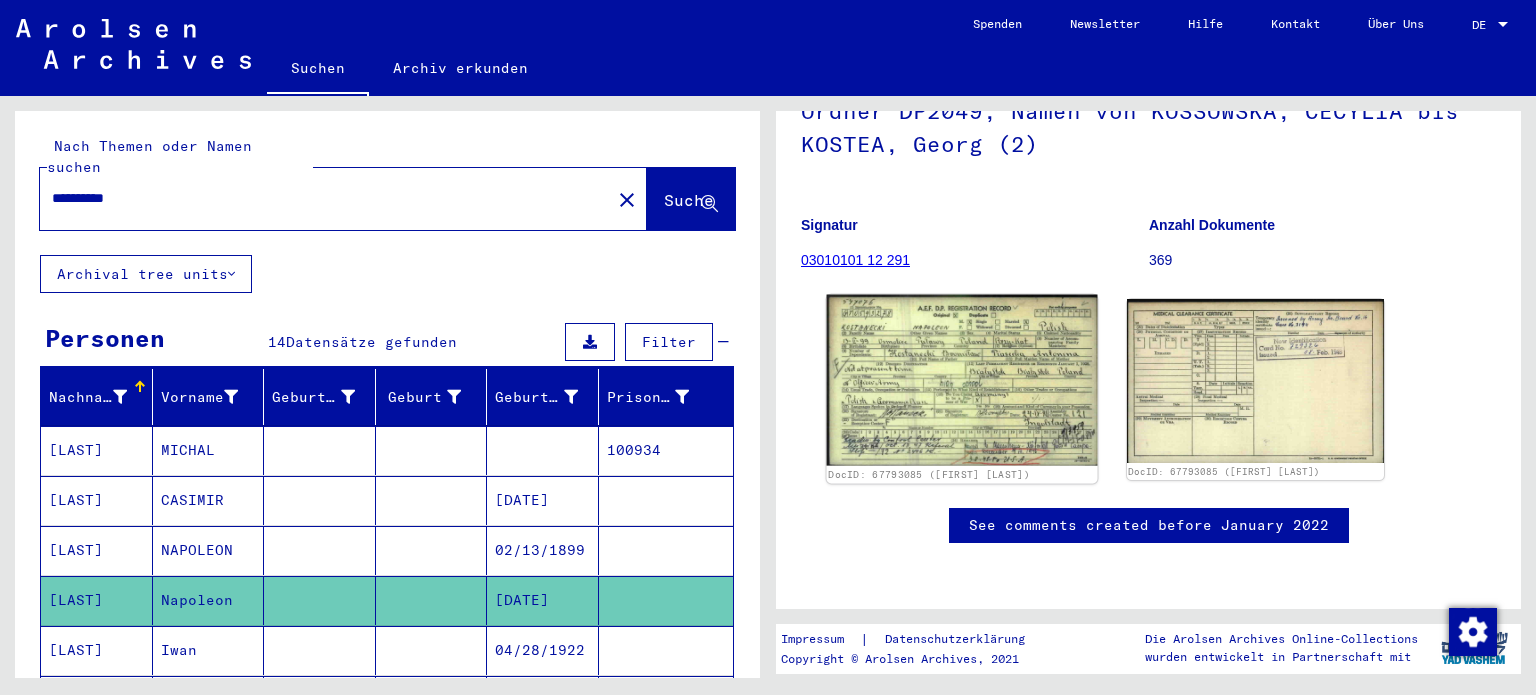 click 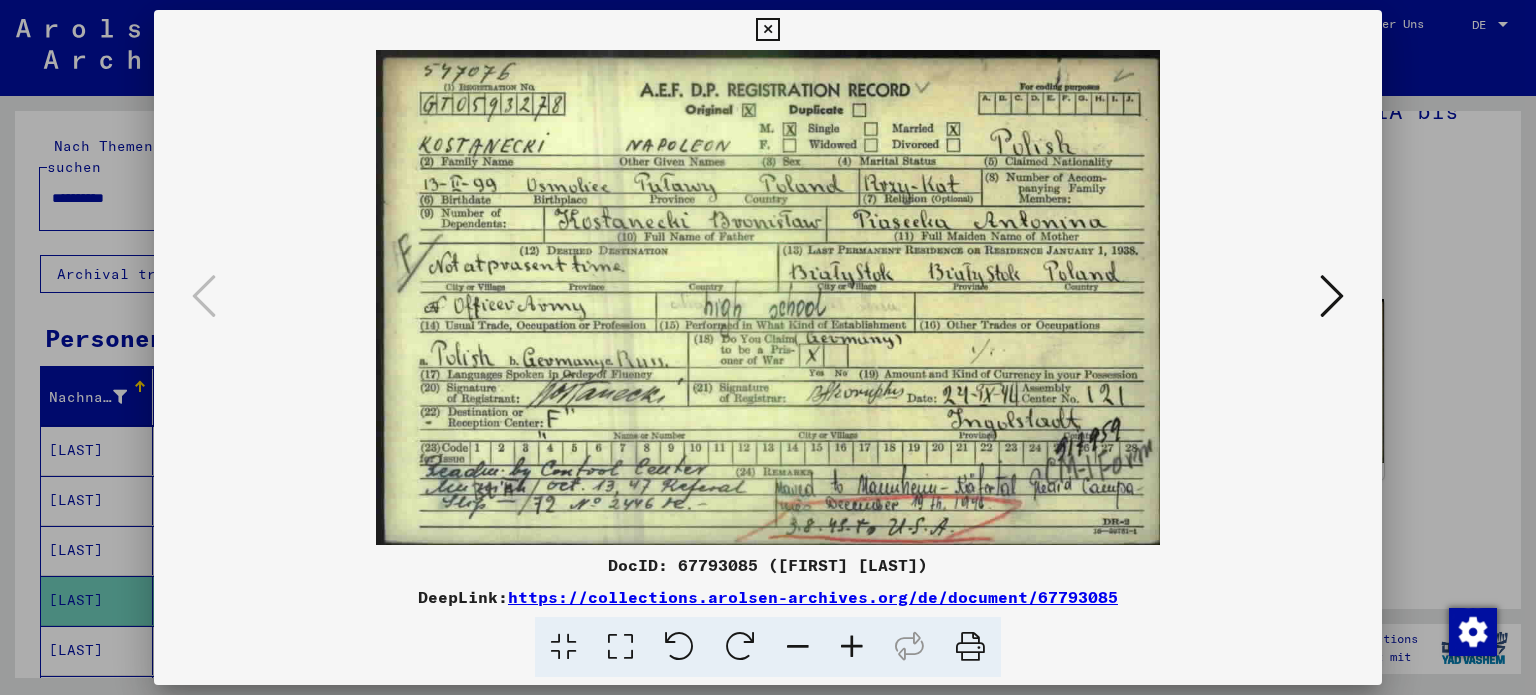 click at bounding box center [767, 30] 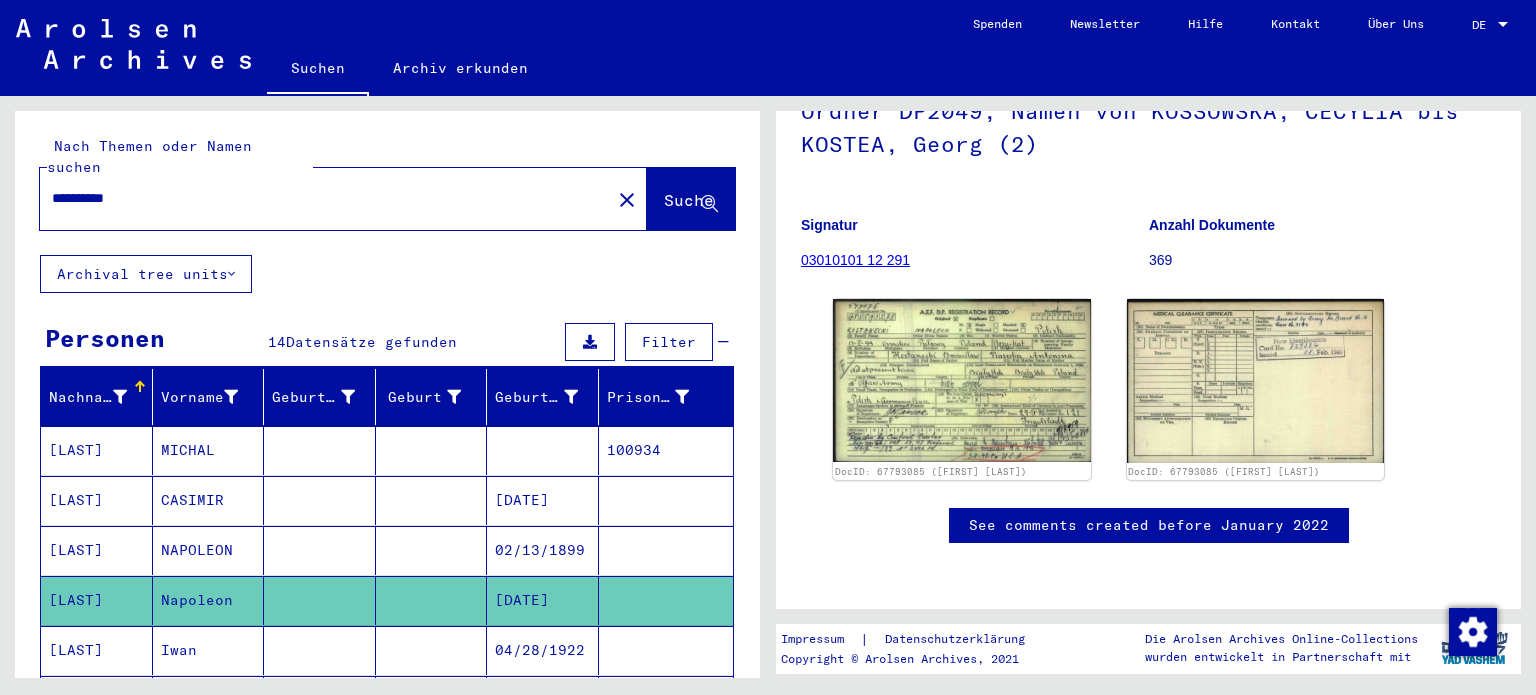 click on "04/28/1922" at bounding box center [543, 700] 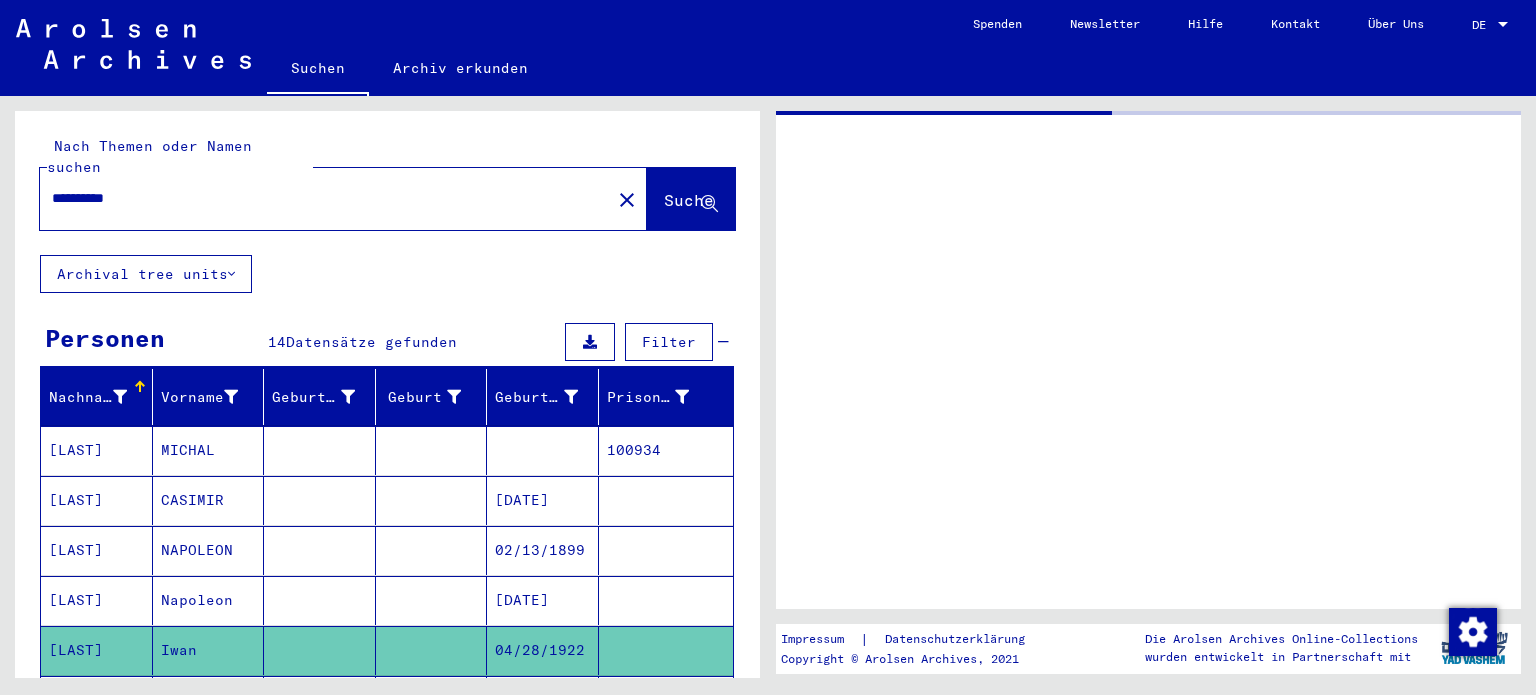 scroll, scrollTop: 0, scrollLeft: 0, axis: both 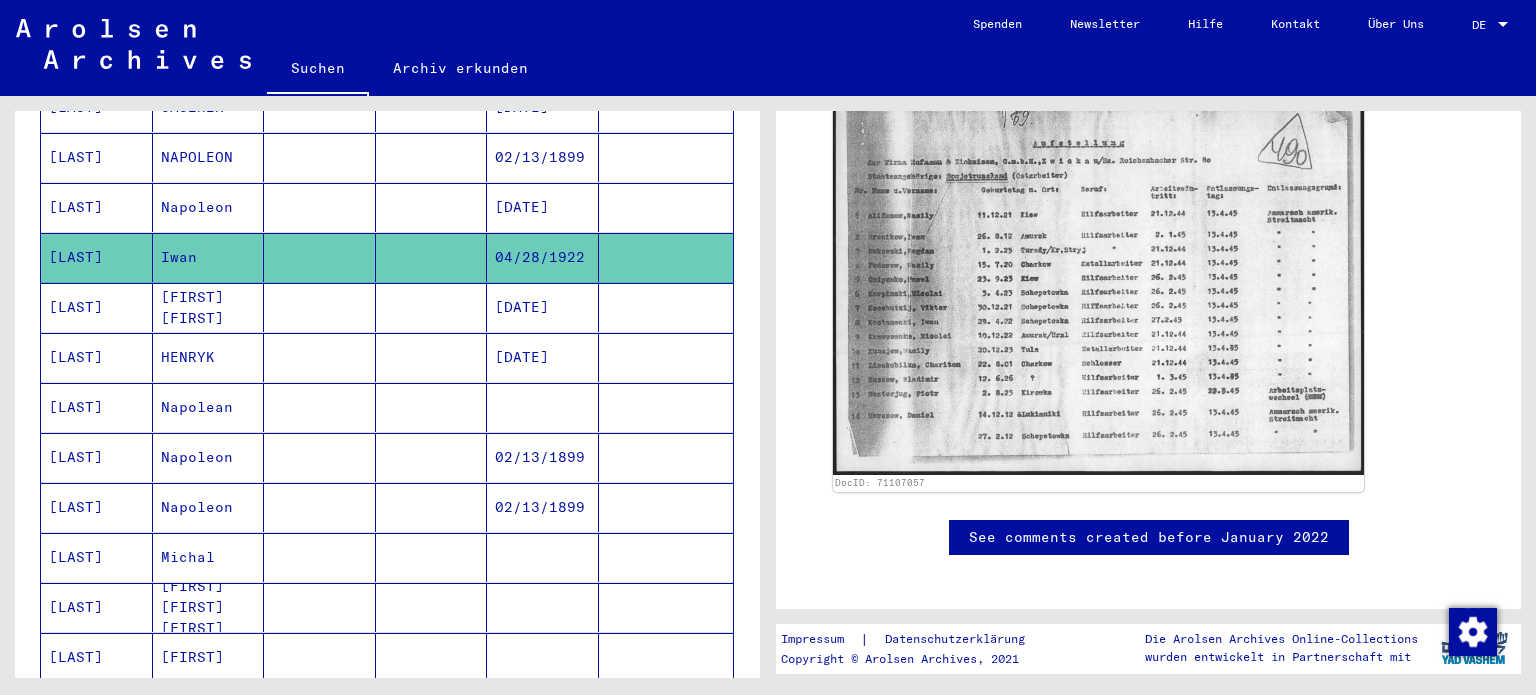 click on "[DATE]" at bounding box center (543, 357) 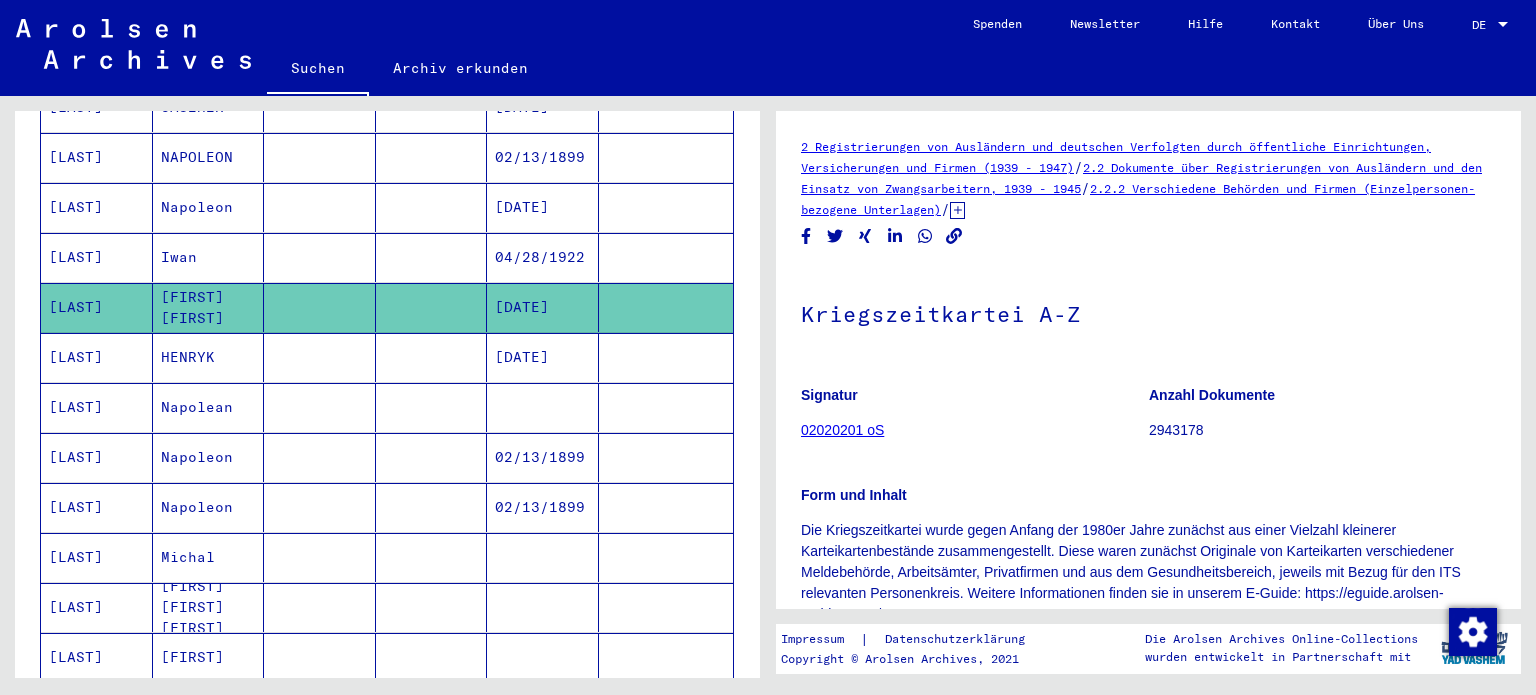 scroll, scrollTop: 0, scrollLeft: 0, axis: both 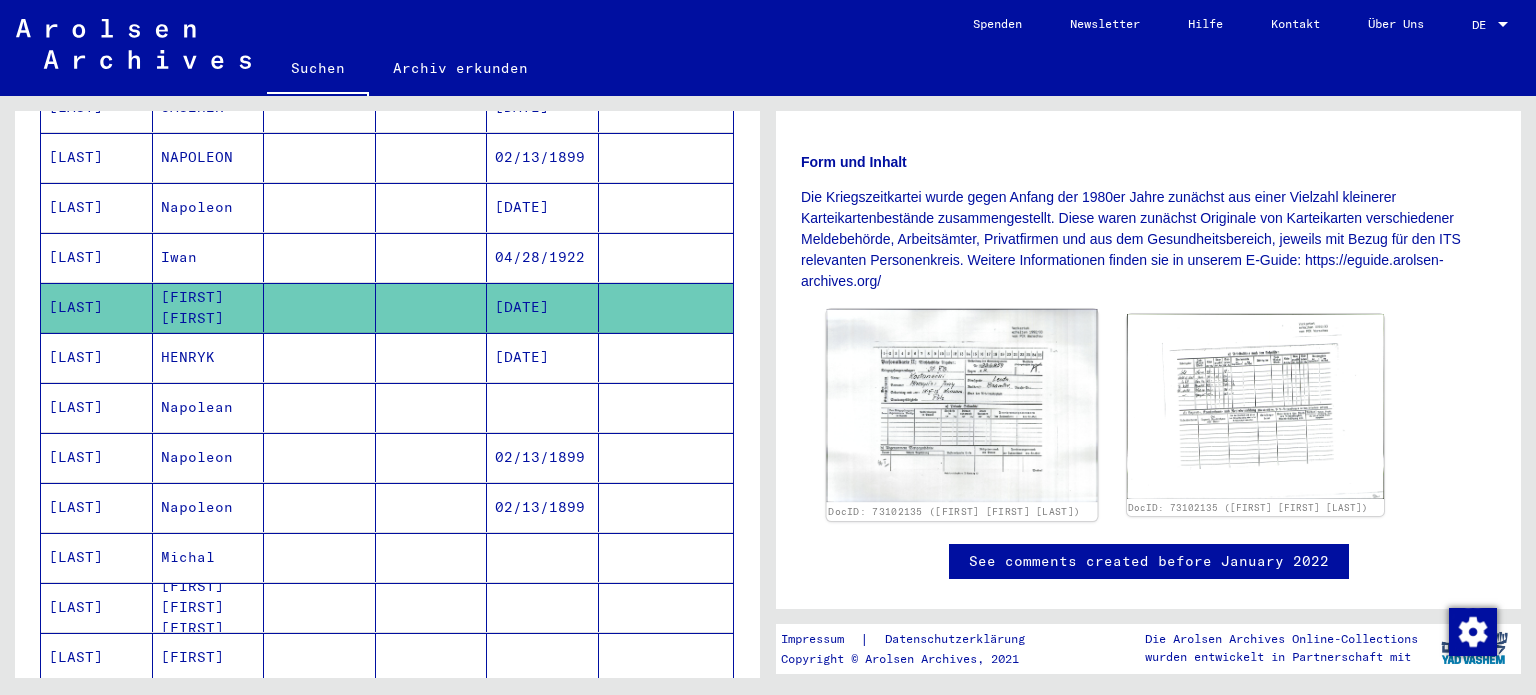 click 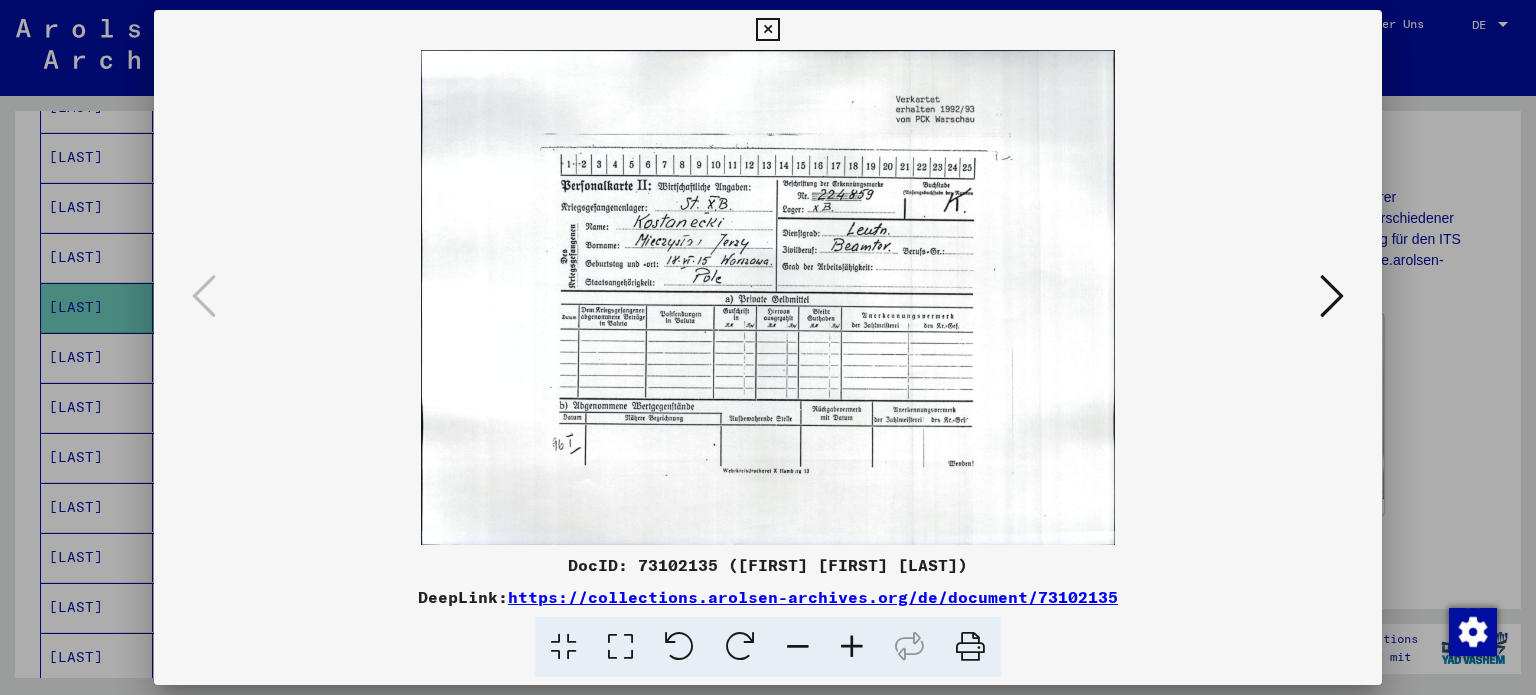 click at bounding box center [767, 30] 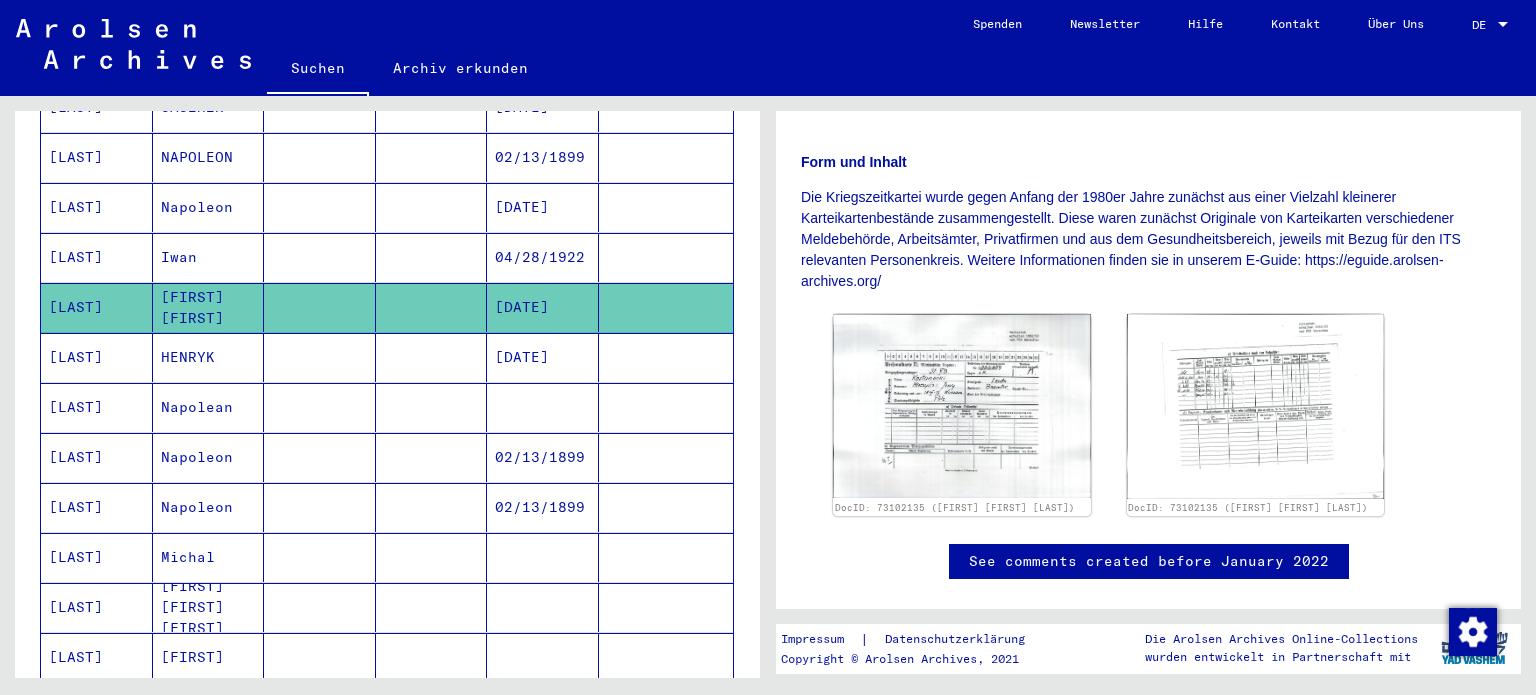 click on "[DATE]" at bounding box center [543, 407] 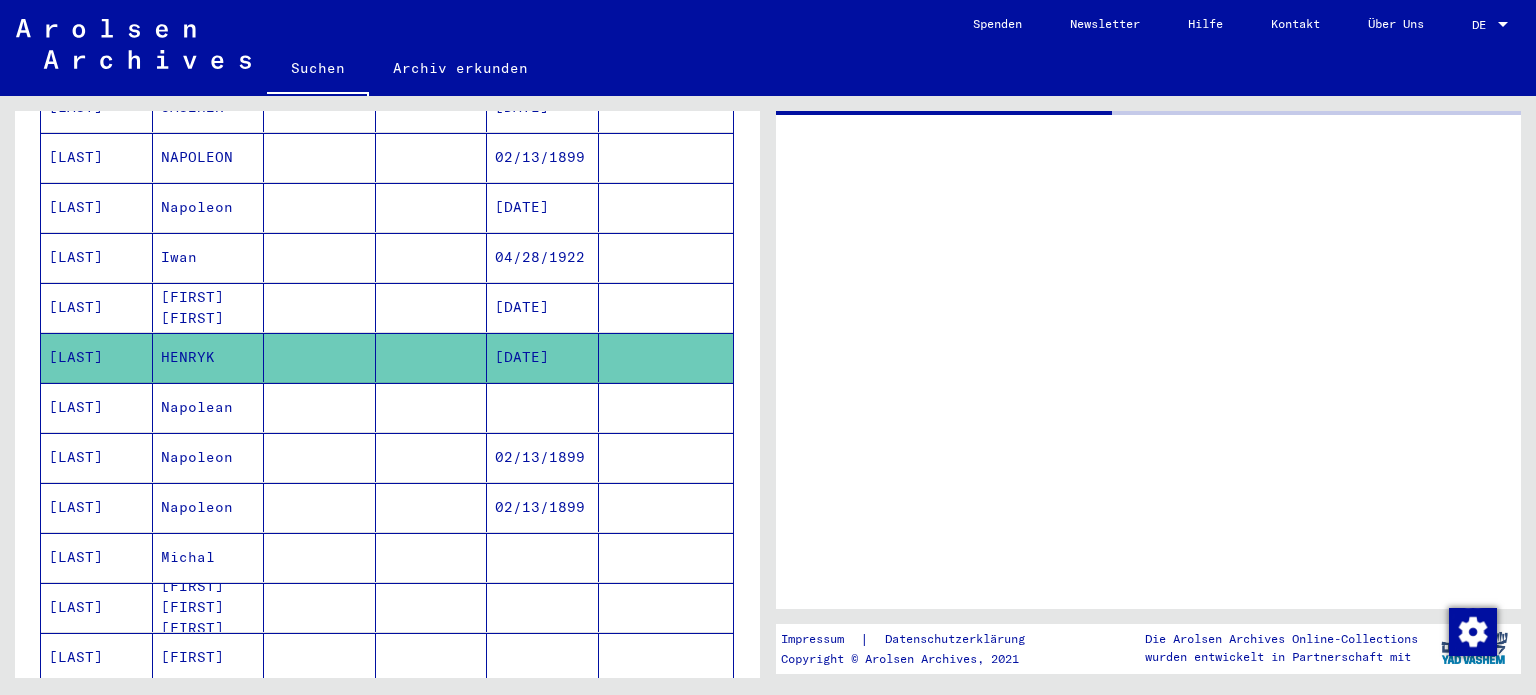 scroll, scrollTop: 0, scrollLeft: 0, axis: both 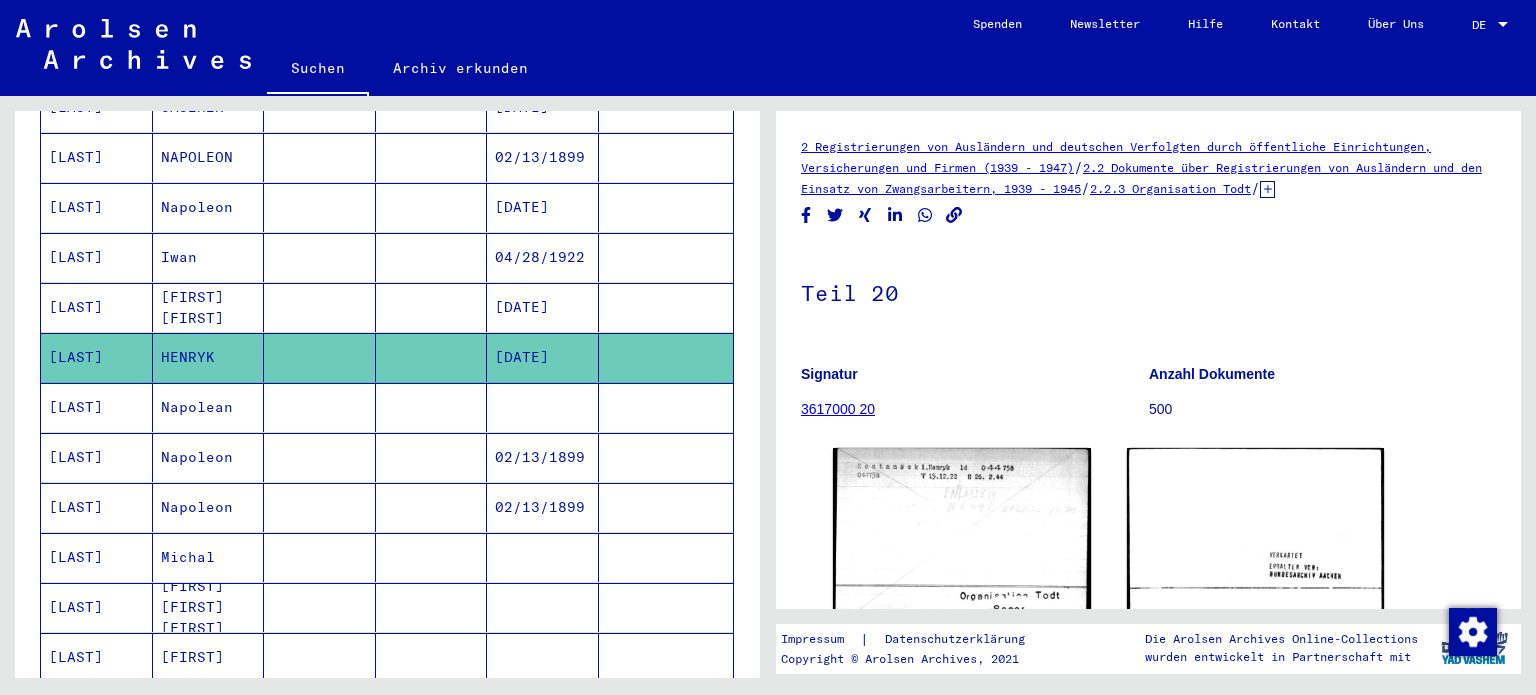 click at bounding box center [543, 707] 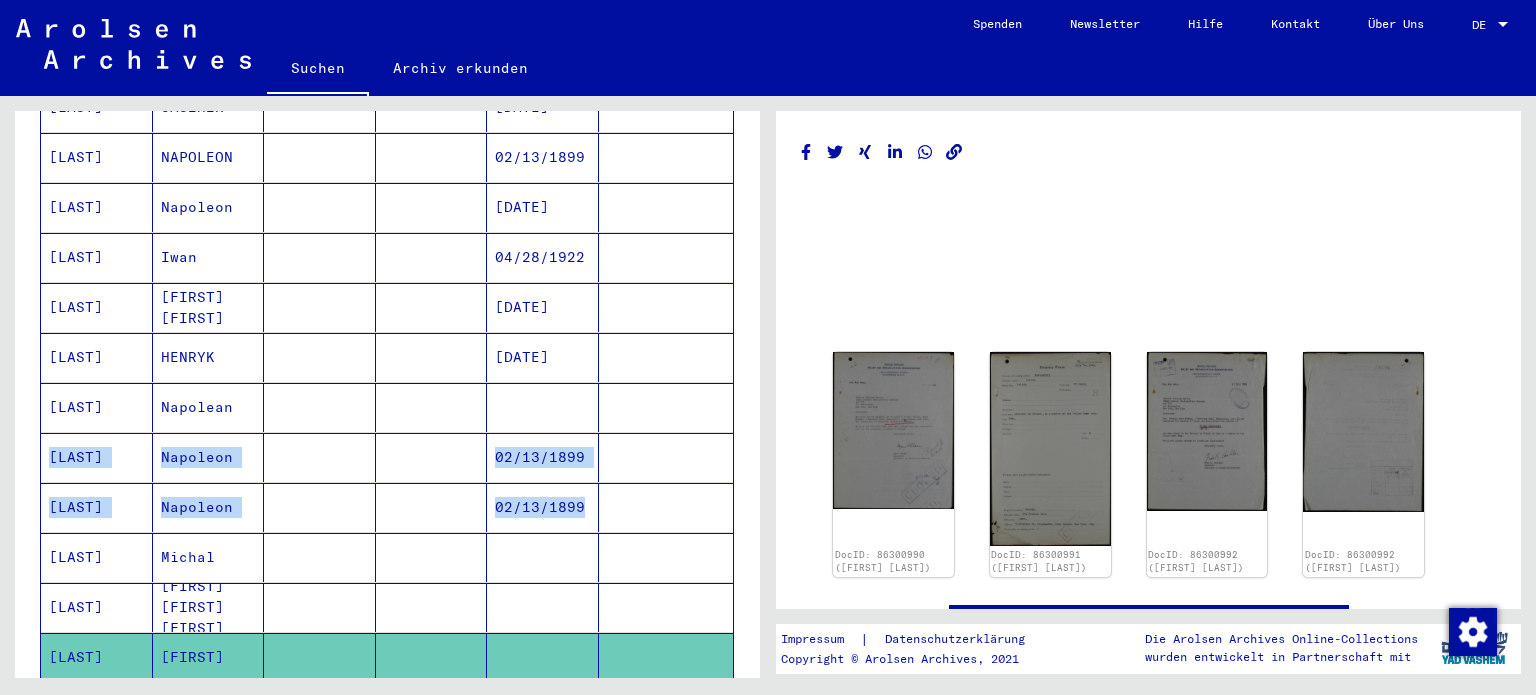 drag, startPoint x: 760, startPoint y: 403, endPoint x: 749, endPoint y: 495, distance: 92.65527 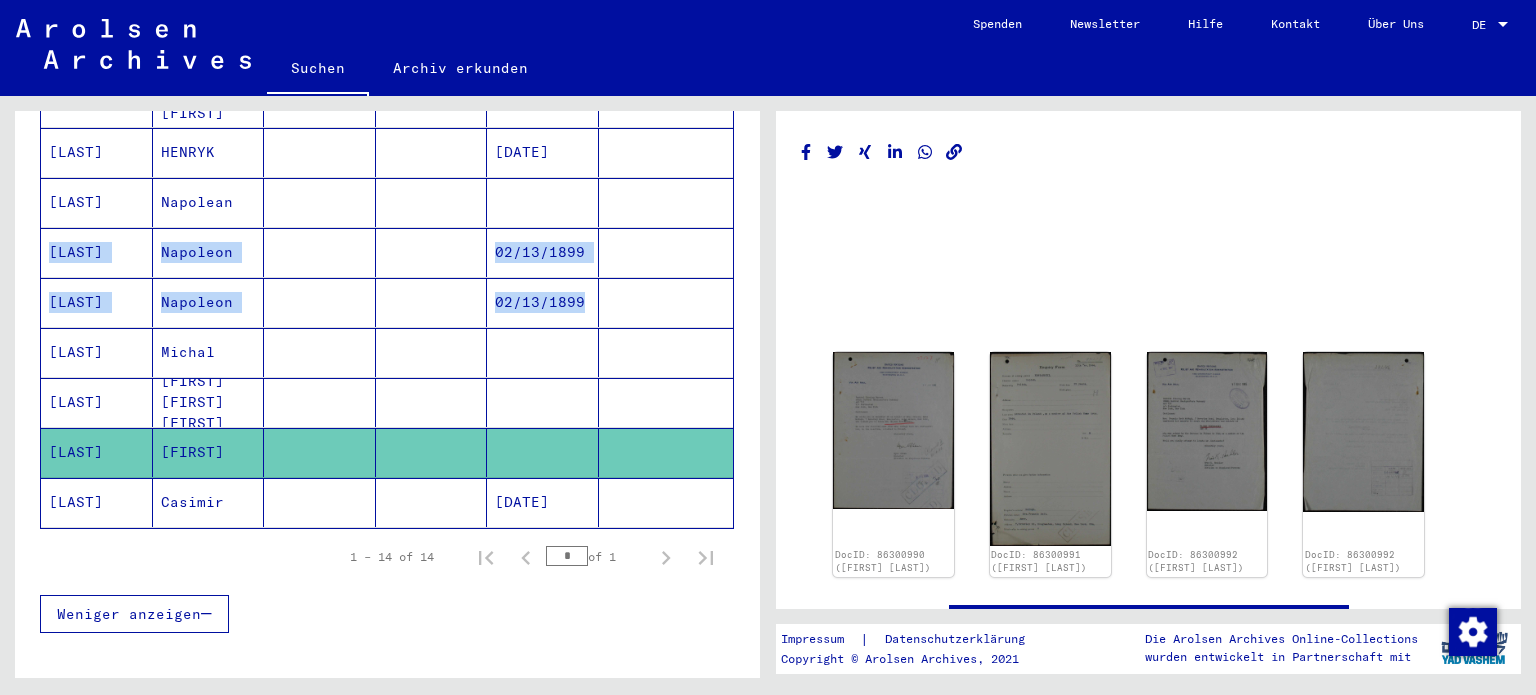 scroll, scrollTop: 596, scrollLeft: 0, axis: vertical 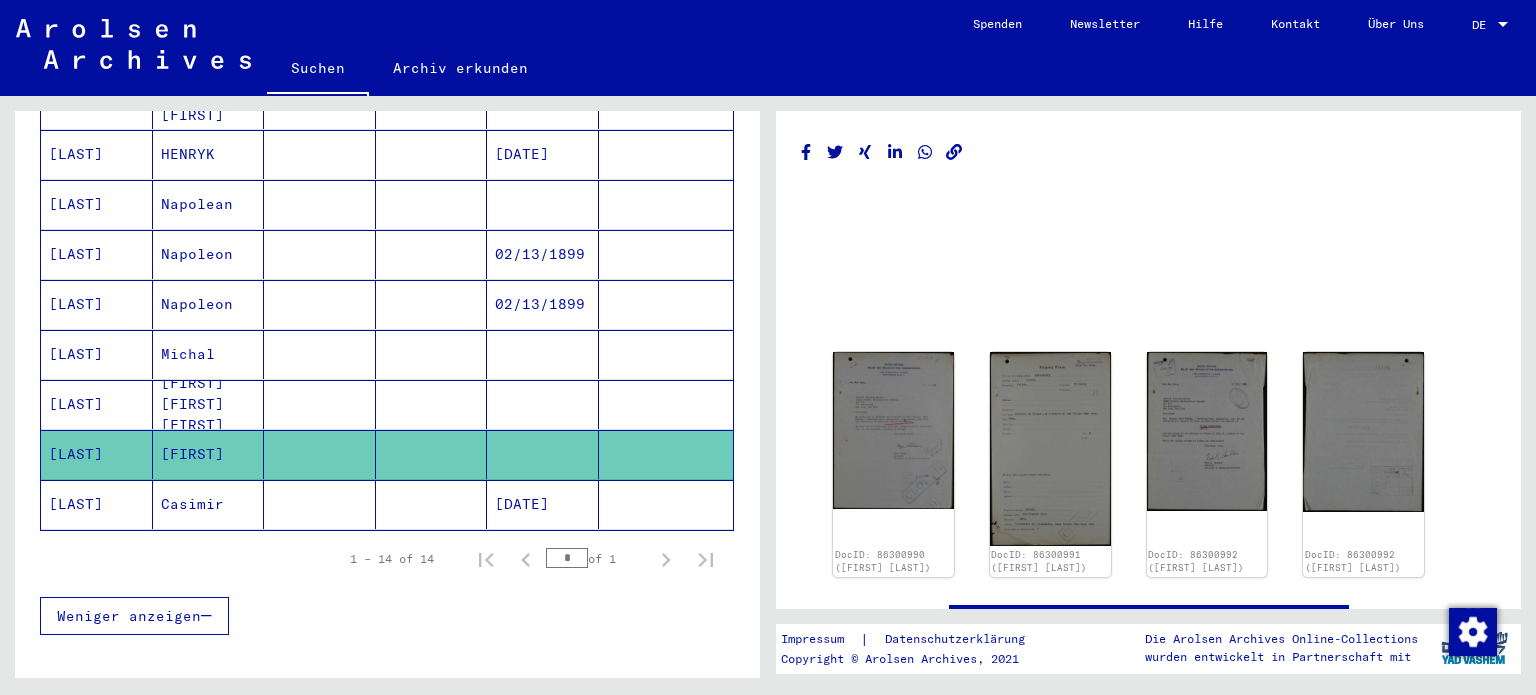 click on "Weniger anzeigen" at bounding box center [387, 616] 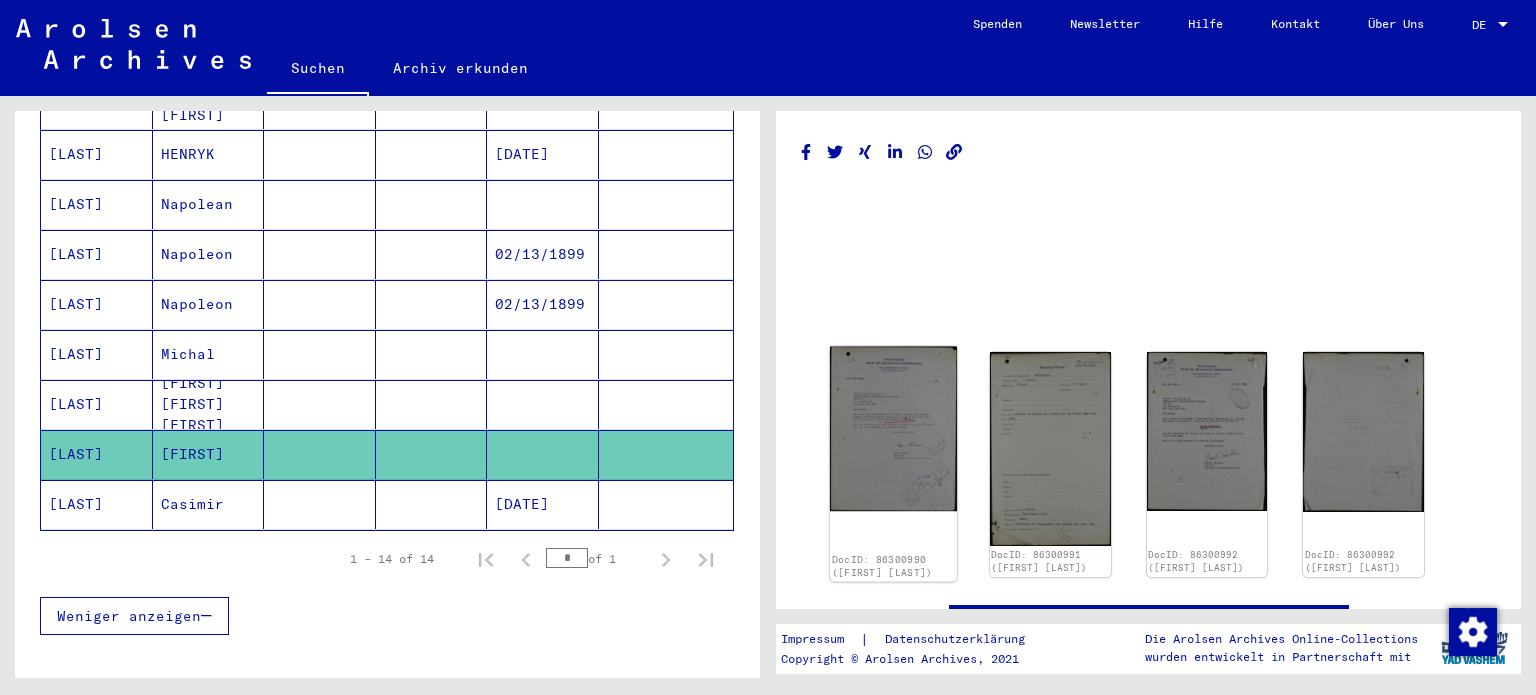click 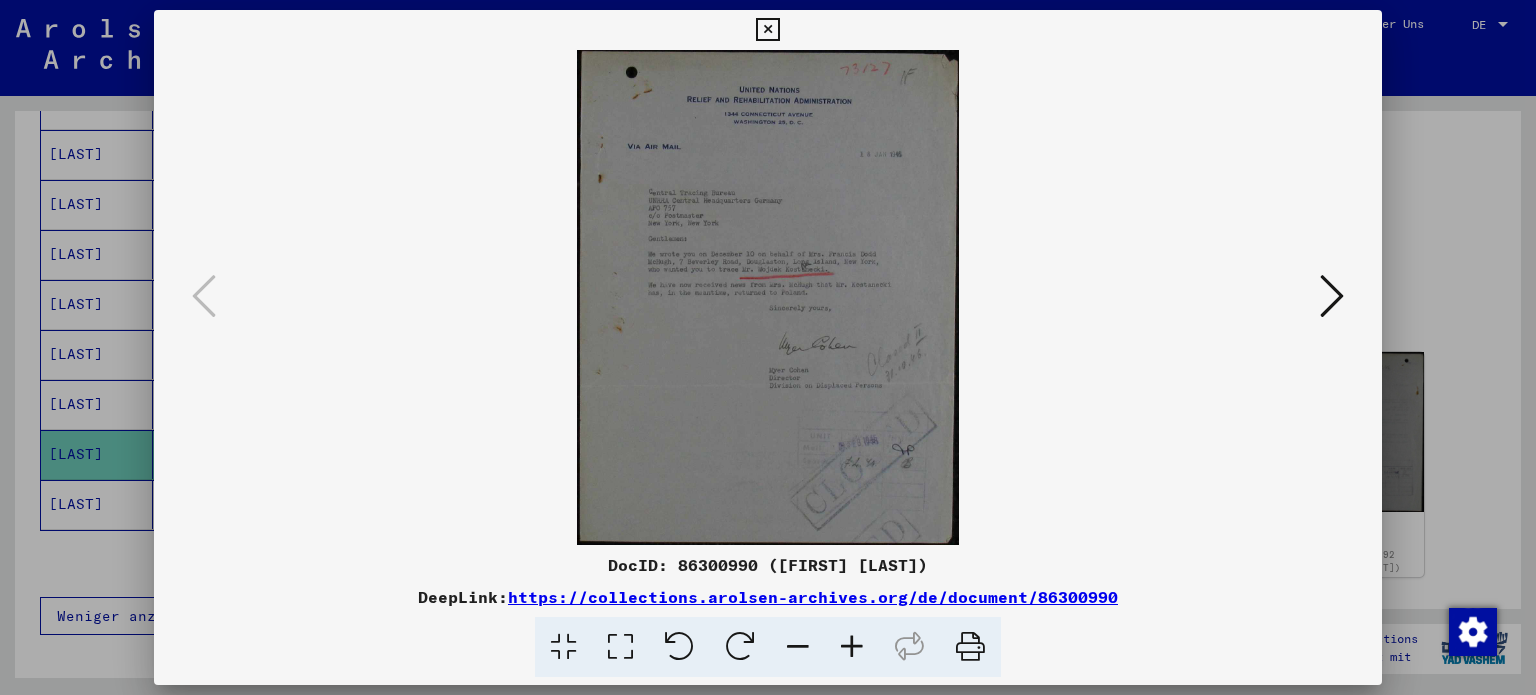click at bounding box center (852, 647) 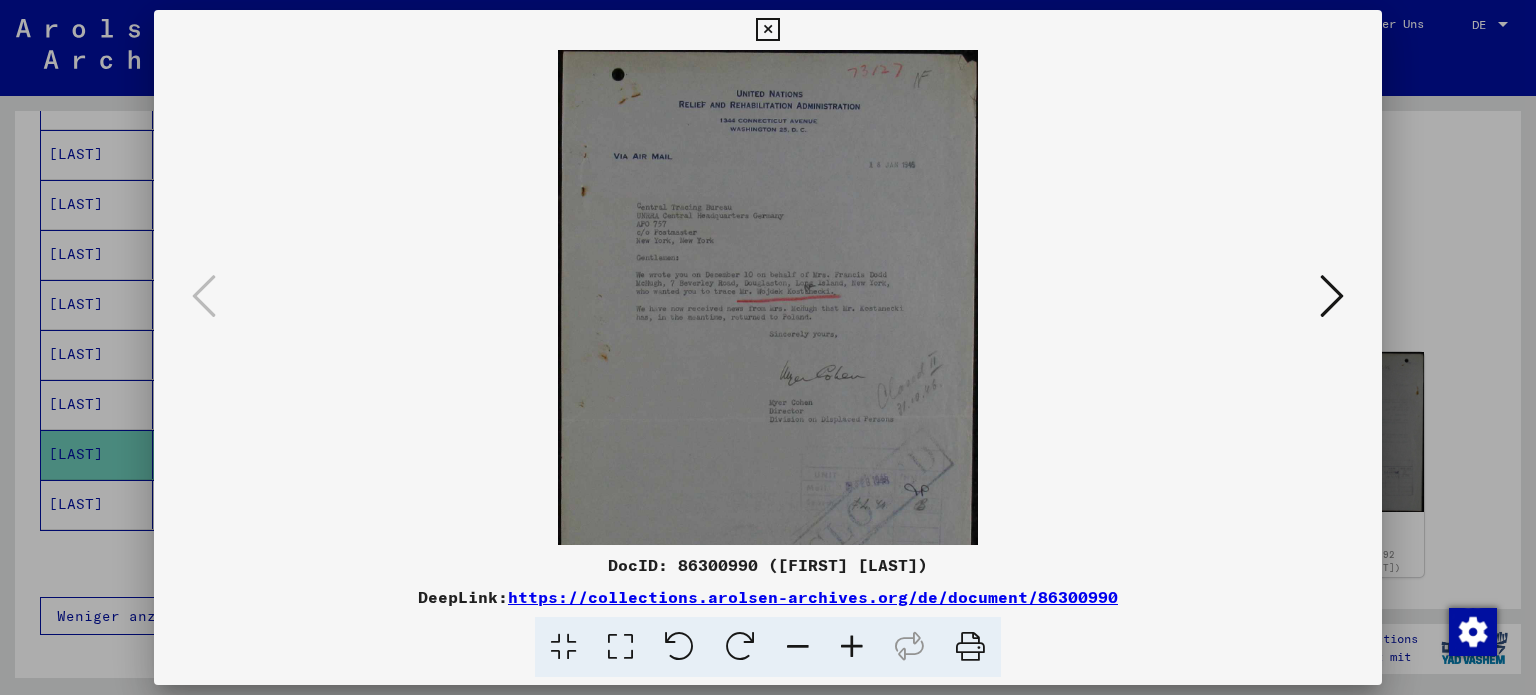 click at bounding box center (852, 647) 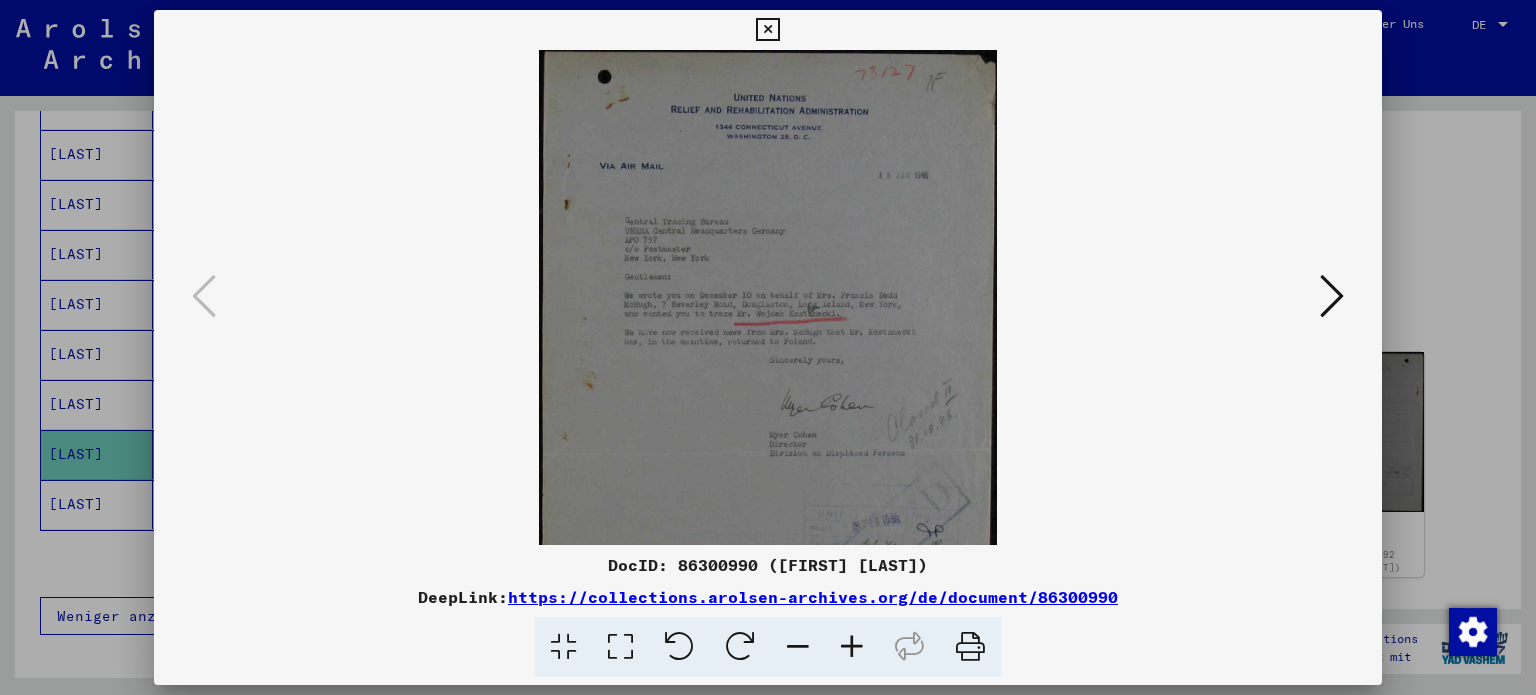 click at bounding box center [852, 647] 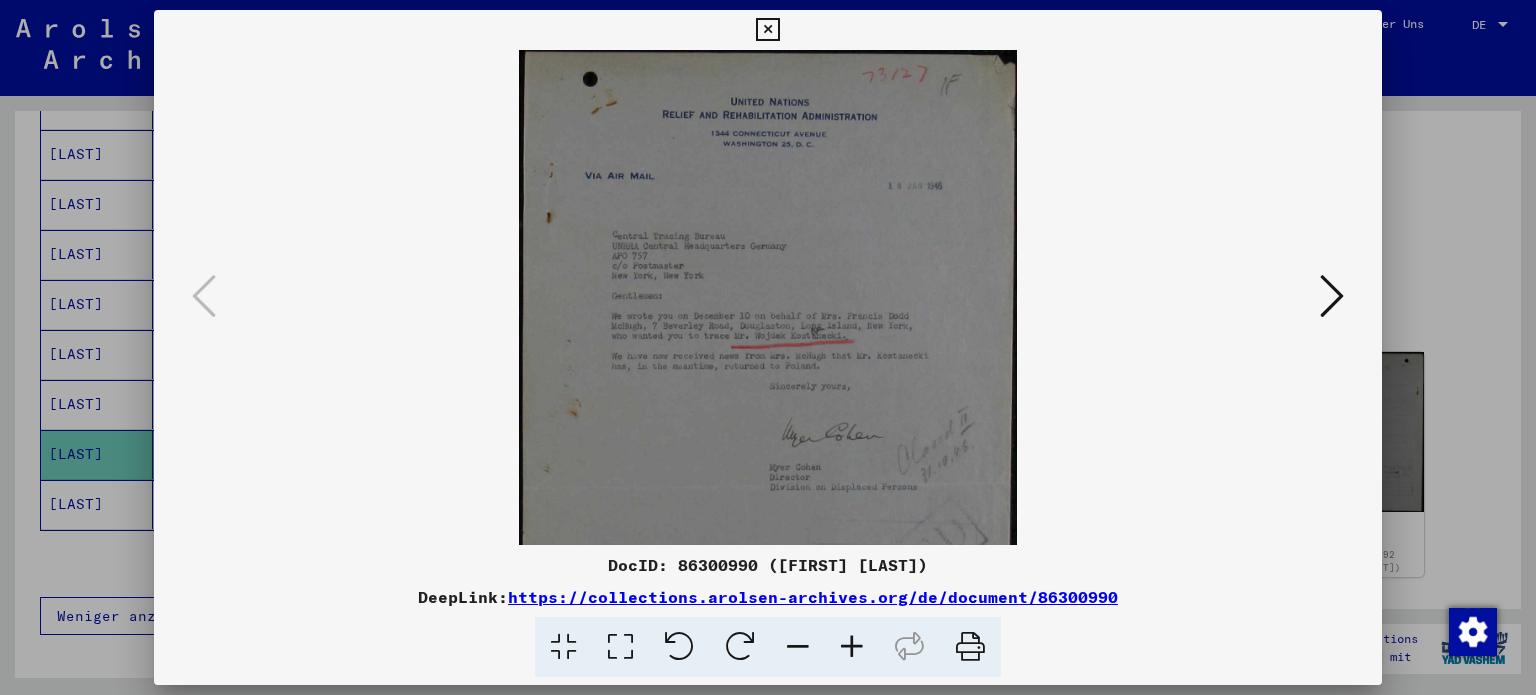 click at bounding box center (852, 647) 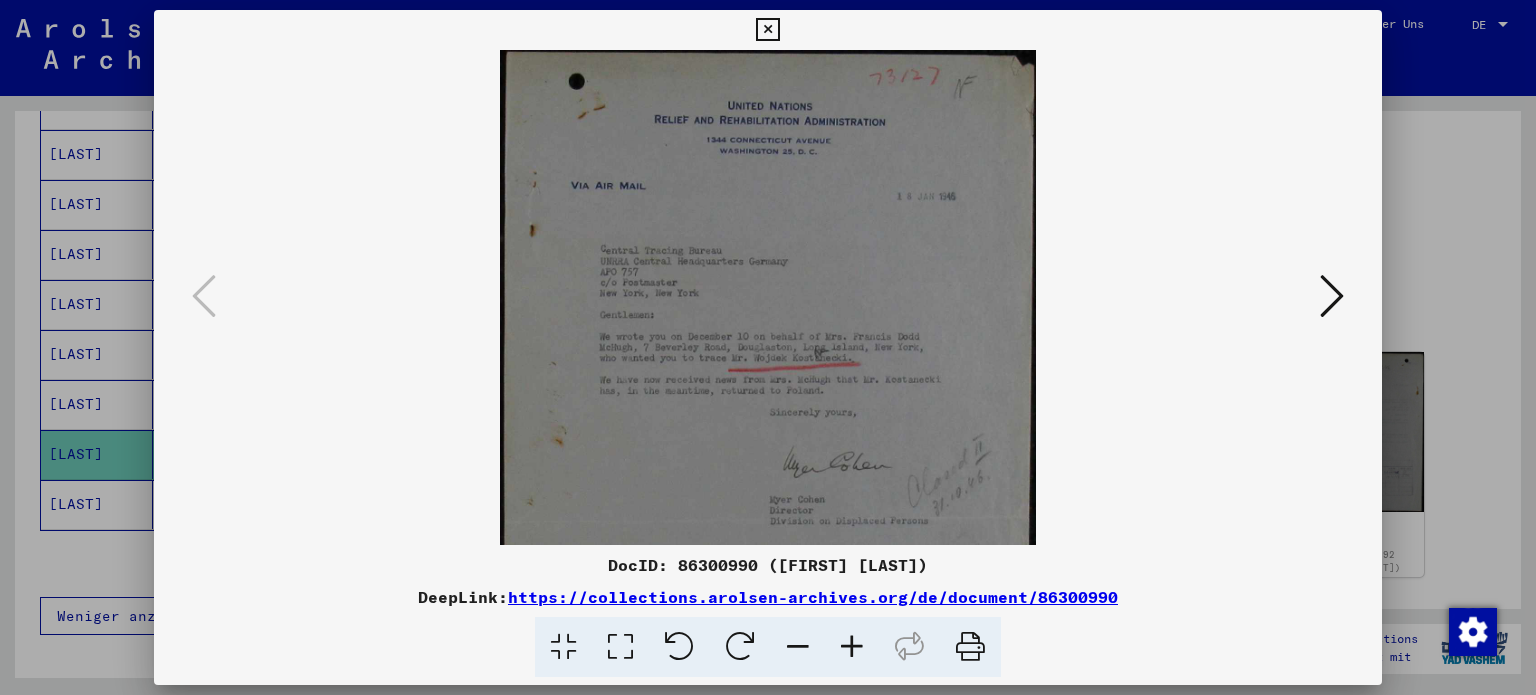 click at bounding box center [1332, 296] 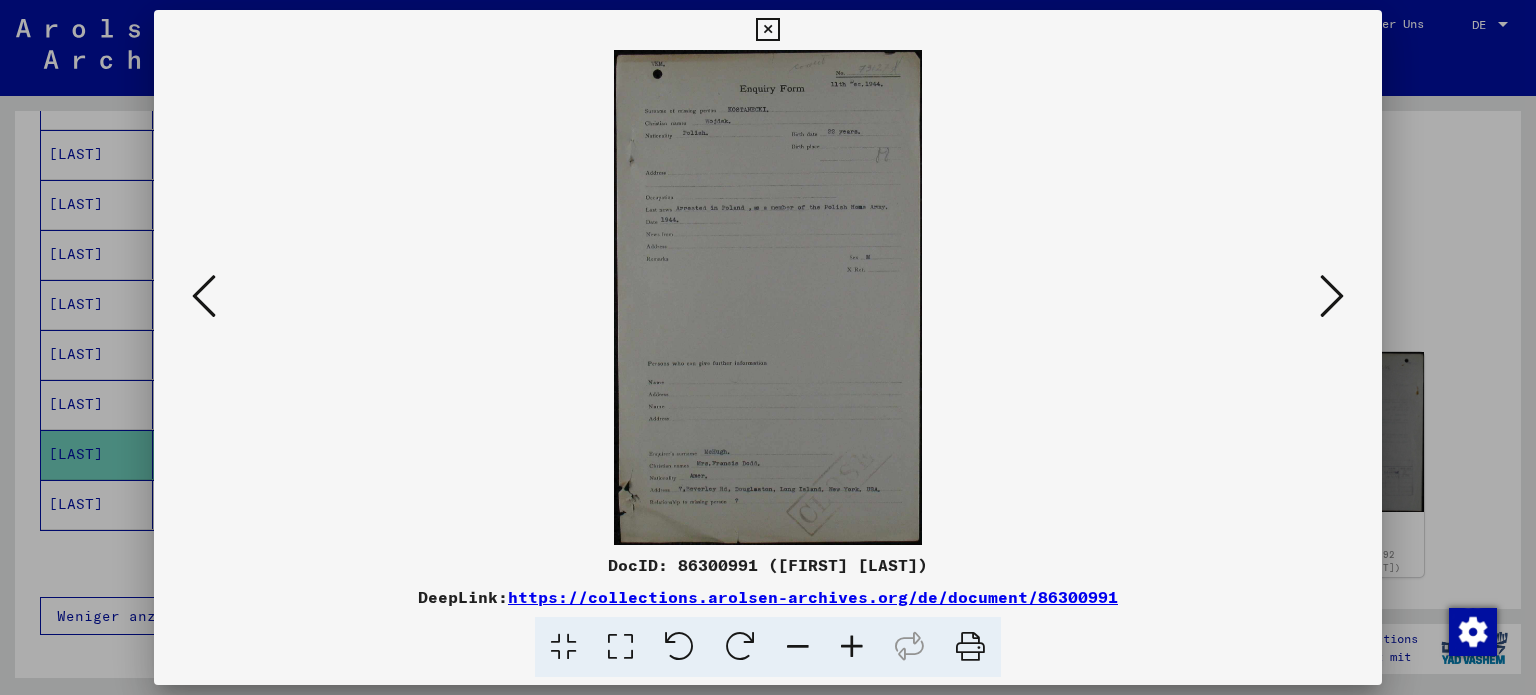 click at bounding box center [1332, 296] 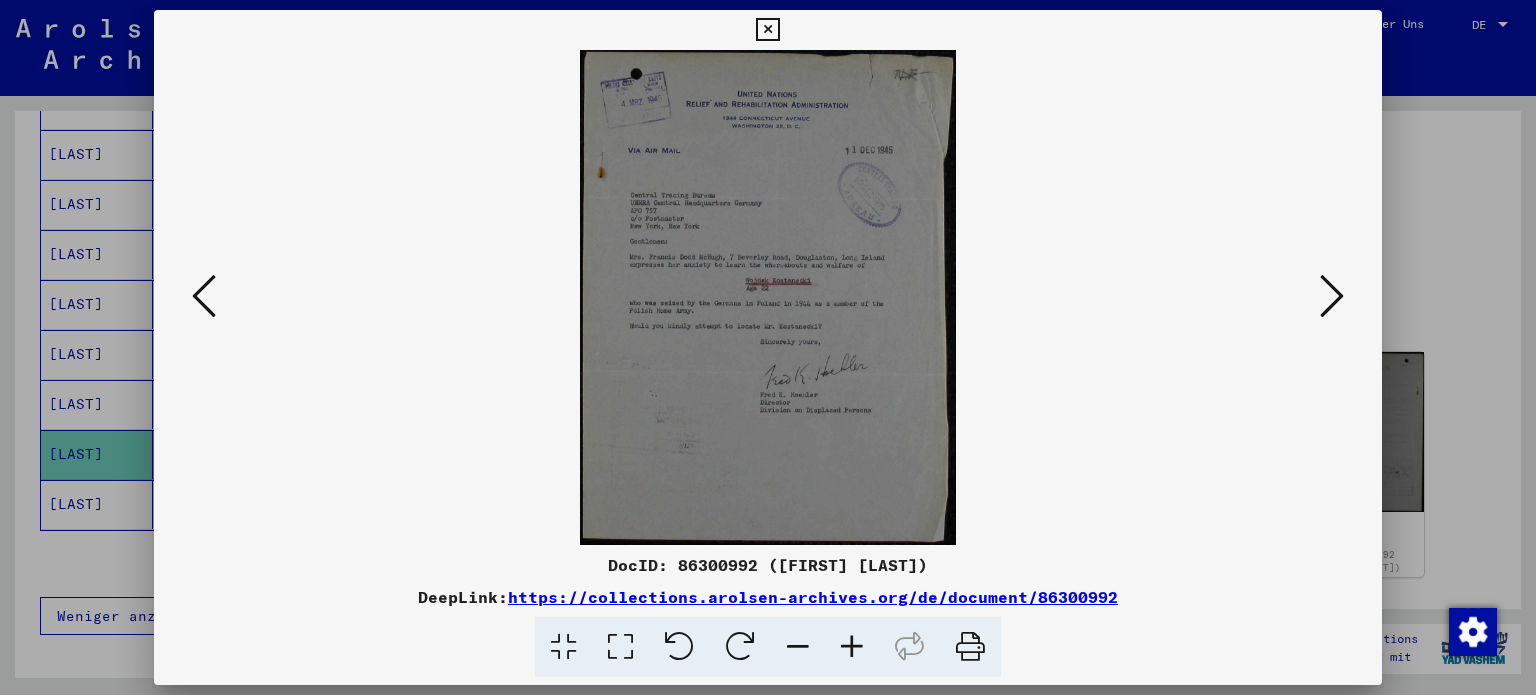 click at bounding box center (1332, 296) 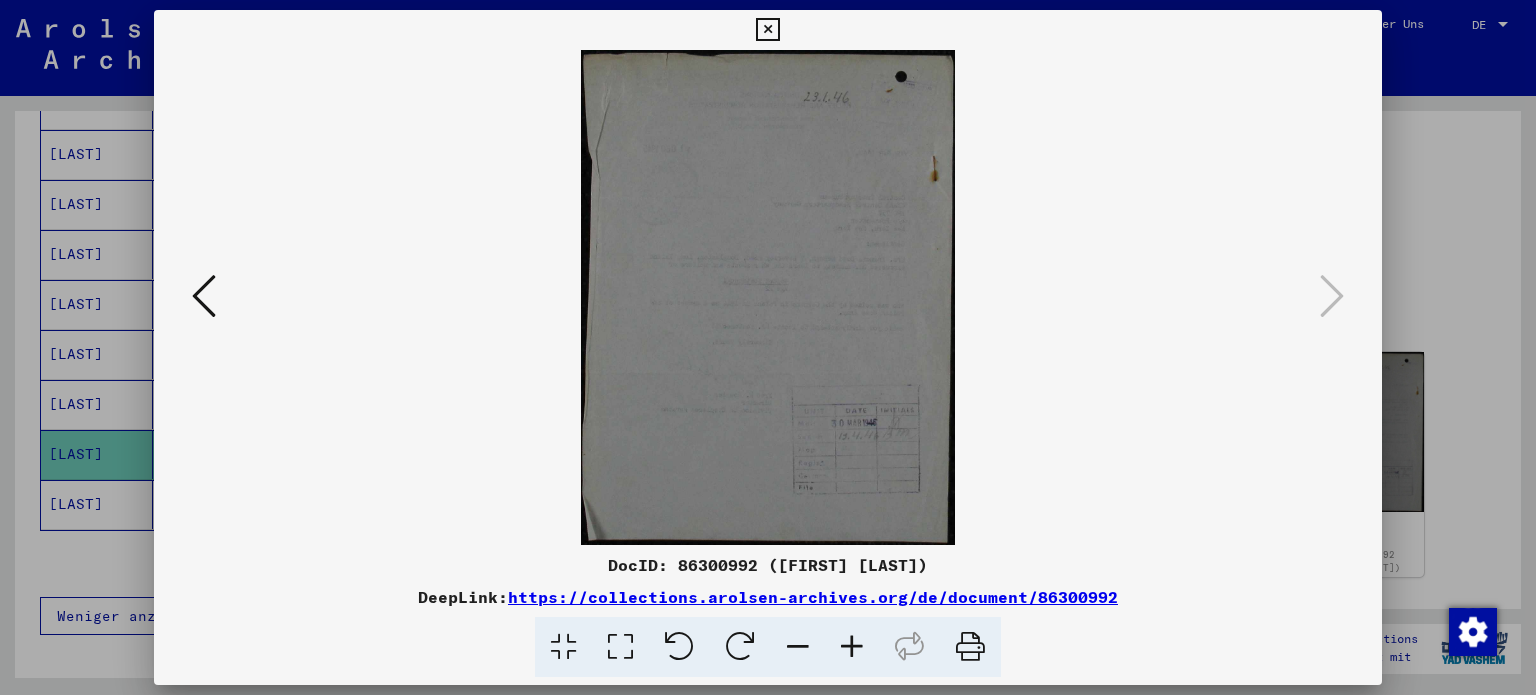 click at bounding box center [767, 30] 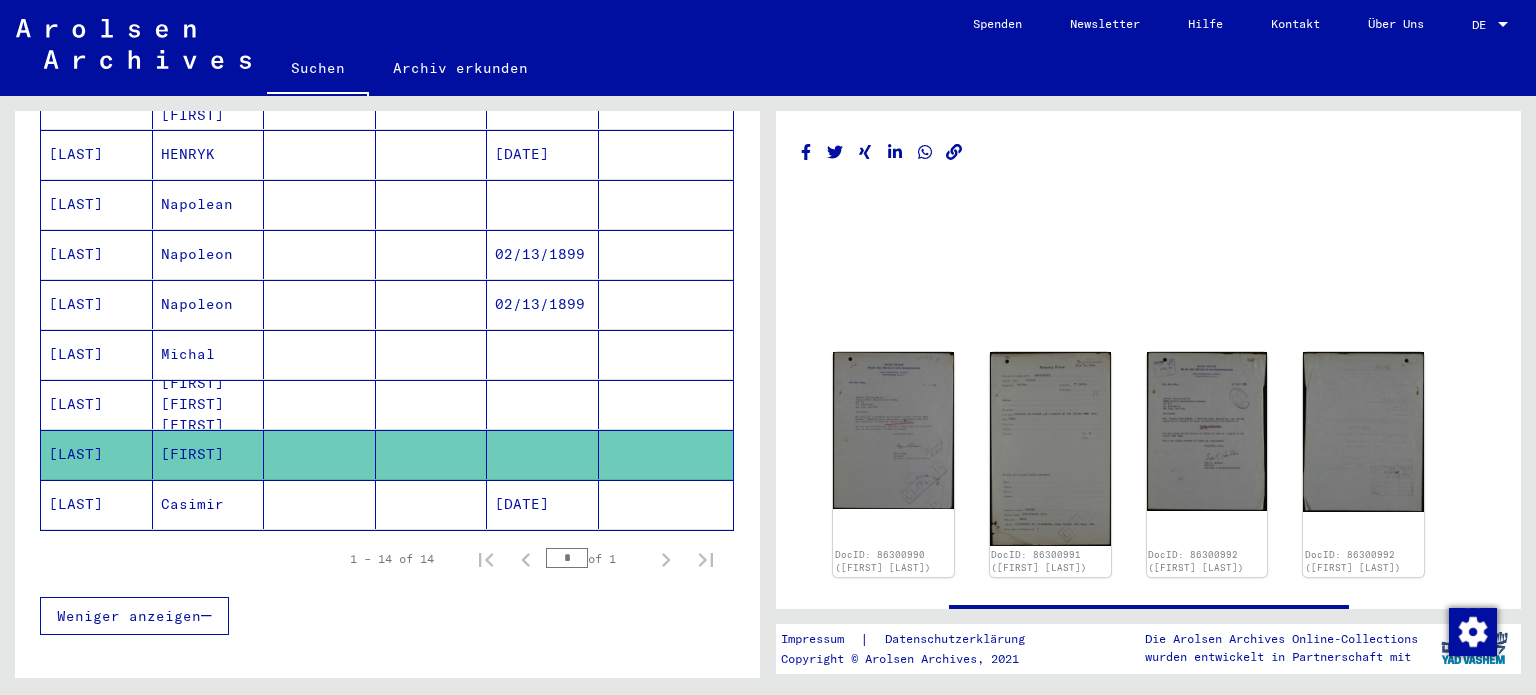click on "[DATE]" 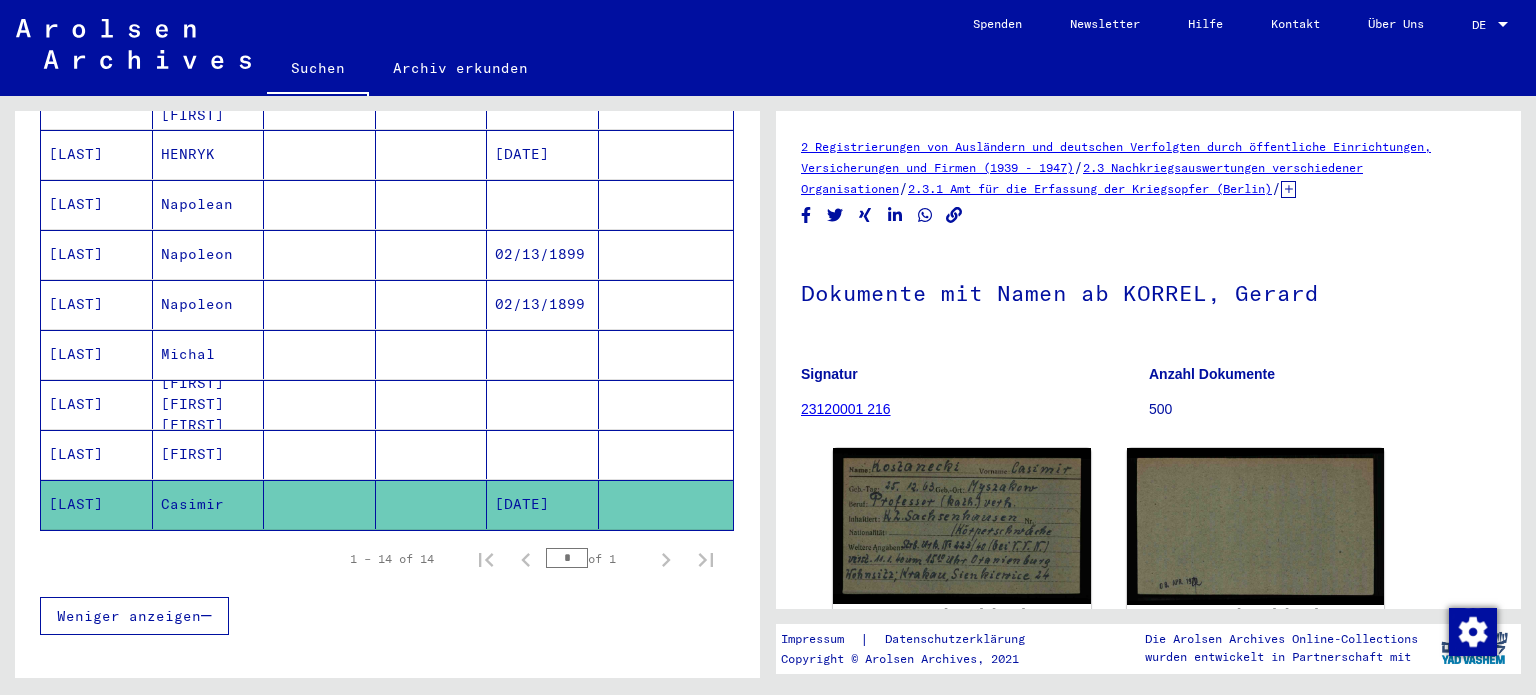 scroll, scrollTop: 0, scrollLeft: 0, axis: both 